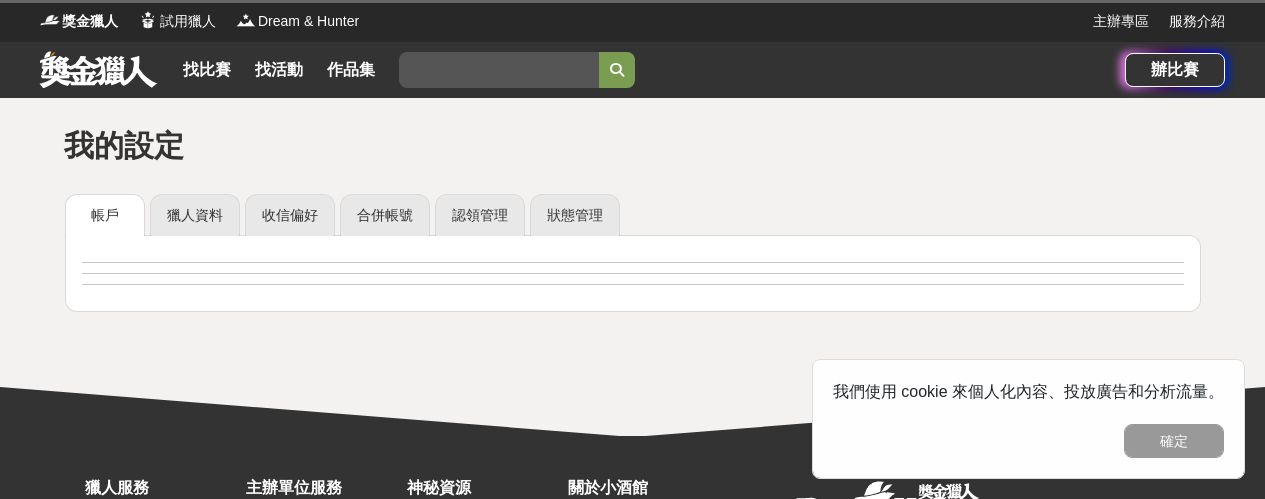 scroll, scrollTop: 0, scrollLeft: 0, axis: both 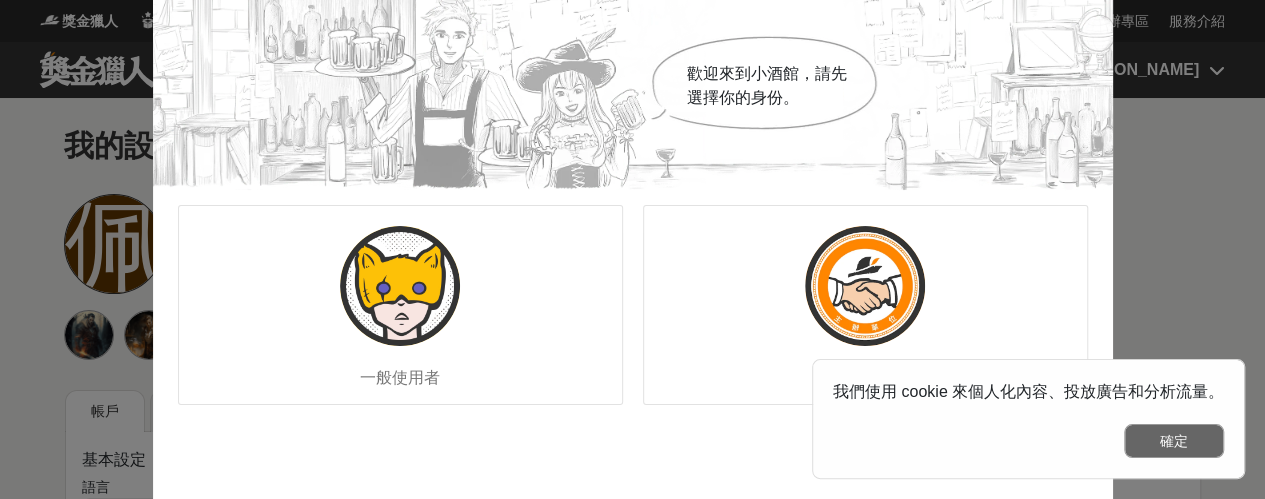click on "確定" at bounding box center (1174, 441) 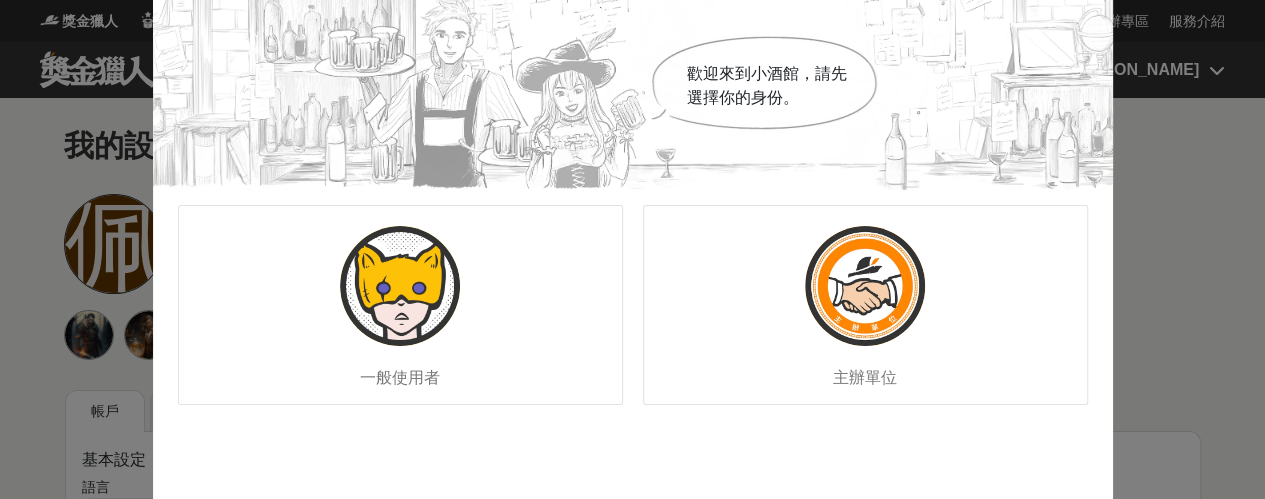 click on "歡迎來到小酒館，請先選擇你的身份。 一般使用者 主辦單位" at bounding box center [632, 249] 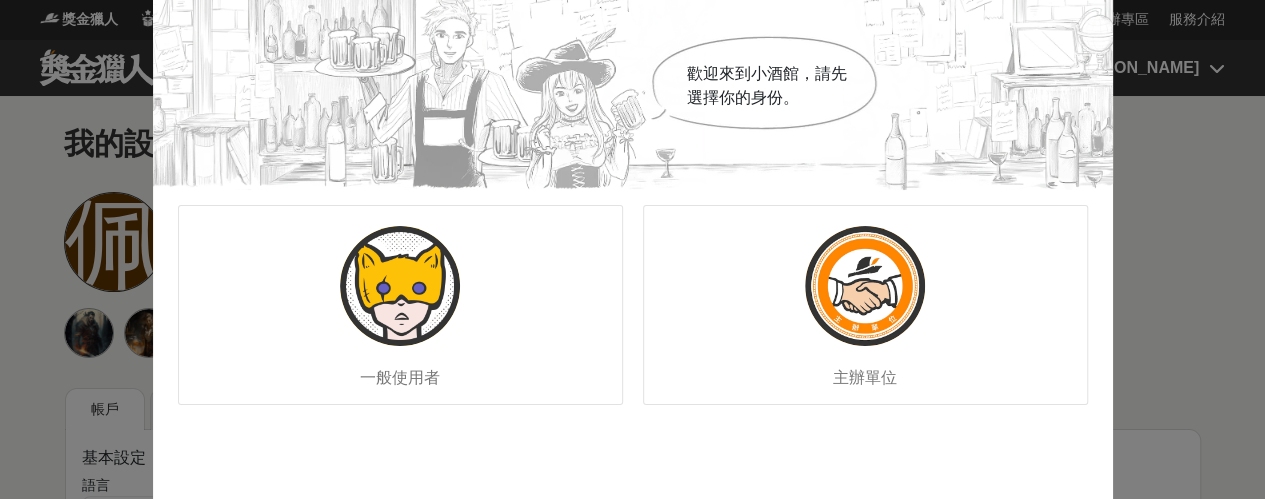 scroll, scrollTop: 0, scrollLeft: 0, axis: both 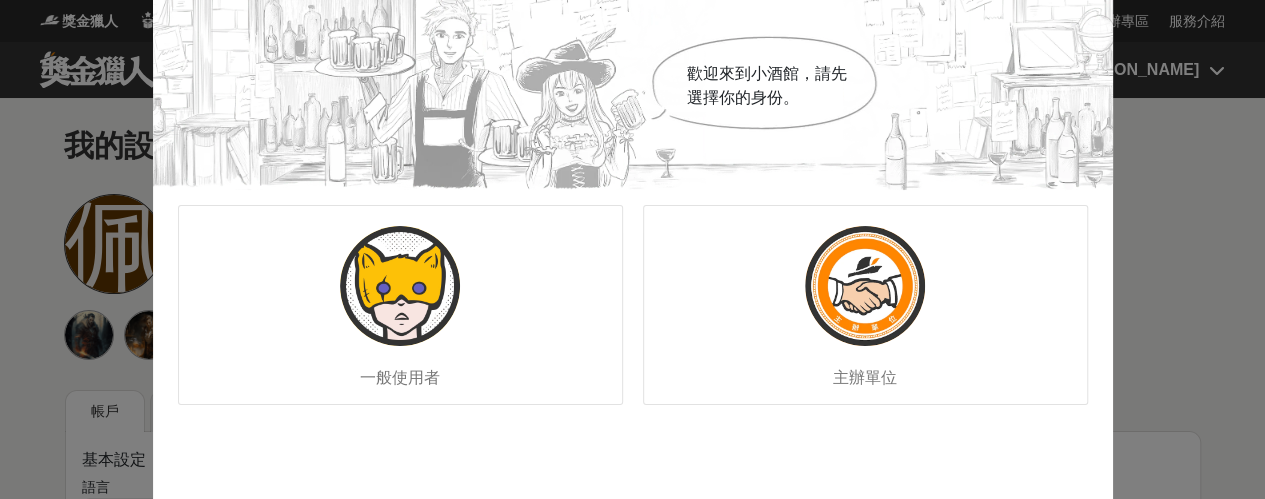 click on "歡迎來到小酒館，請先選擇你的身份。 一般使用者 主辦單位" at bounding box center [632, 249] 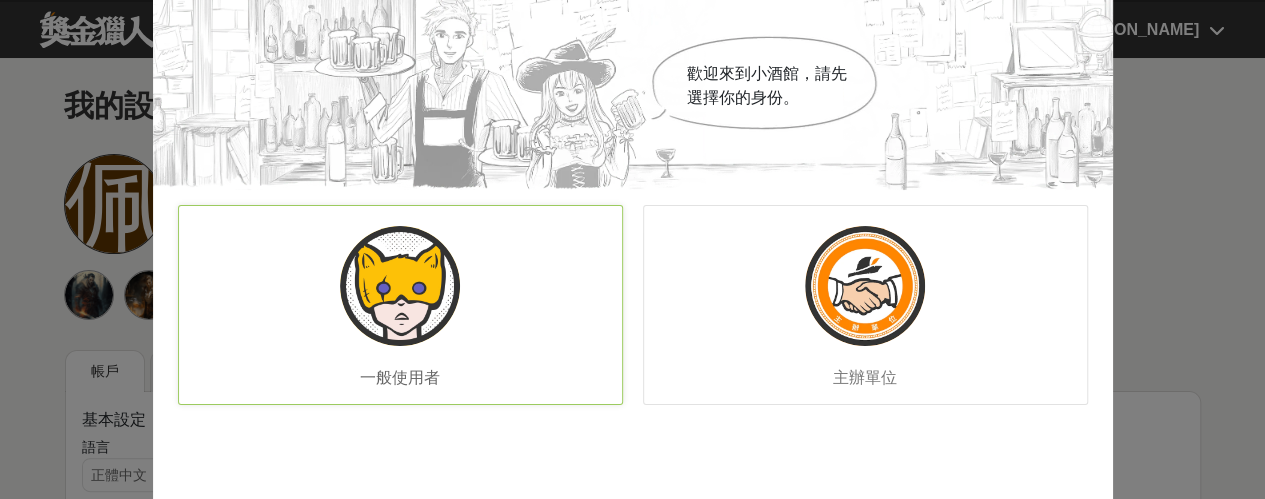 click at bounding box center (400, 286) 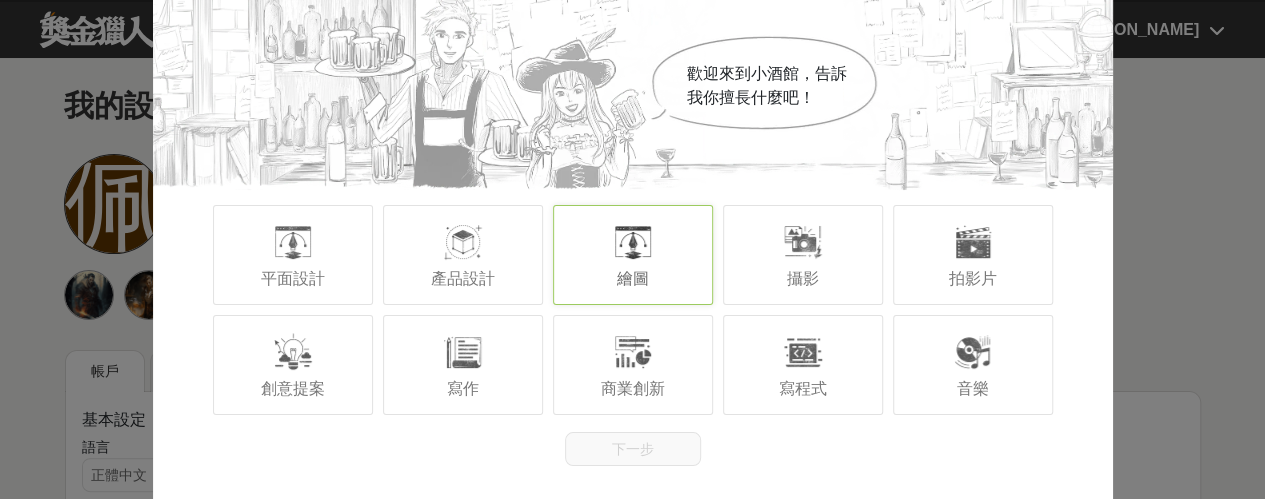 click on "繪圖" at bounding box center [633, 255] 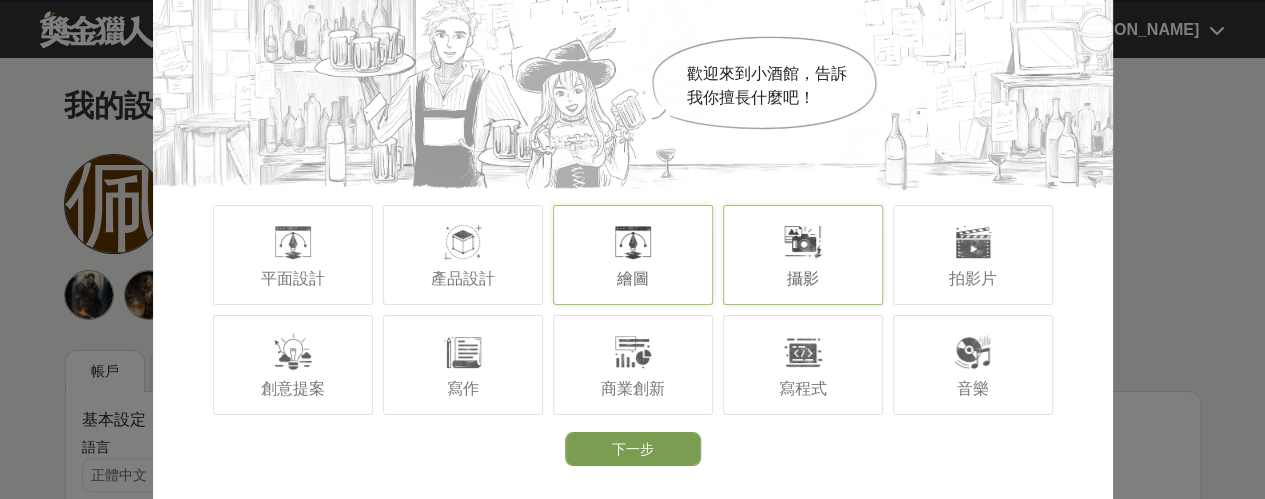 click at bounding box center (803, 242) 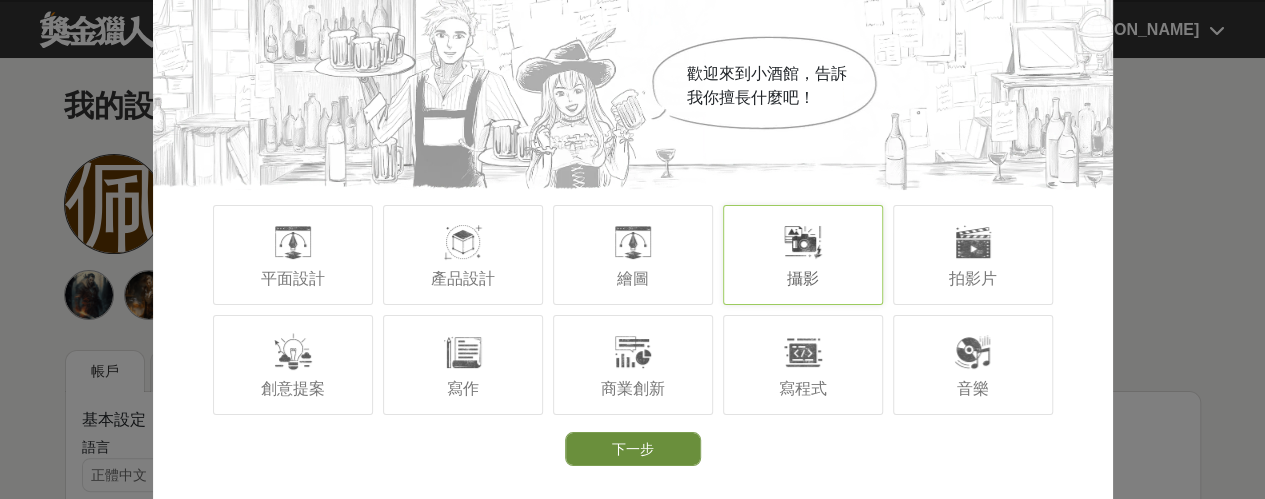 click on "下一步" at bounding box center [633, 449] 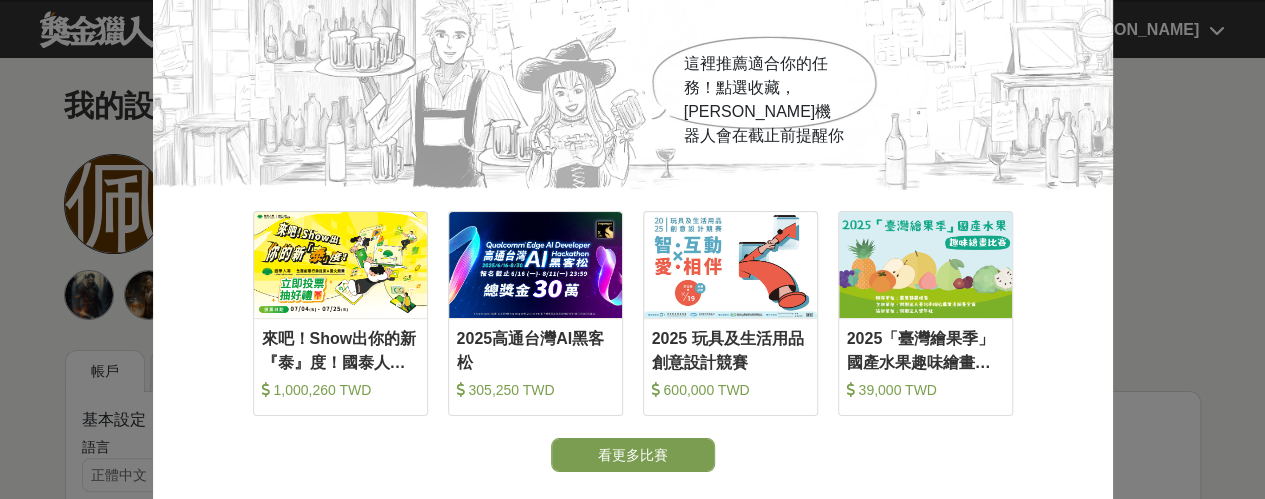 click on "這裡推薦適合你的任務！點選收藏，吉米機器人會在截止前提醒你   收藏 來吧！Show出你的新『泰』度！國泰人壽全國創意行銷提案&圖文競賽   1,000,260 TWD   收藏 2025高通台灣AI黑客松   305,250 TWD   收藏 2025 玩具及生活用品創意設計競賽   600,000 TWD   收藏 2025「臺灣繪果季」國產水果趣味繪畫比賽   39,000 TWD 看更多比賽" at bounding box center (632, 249) 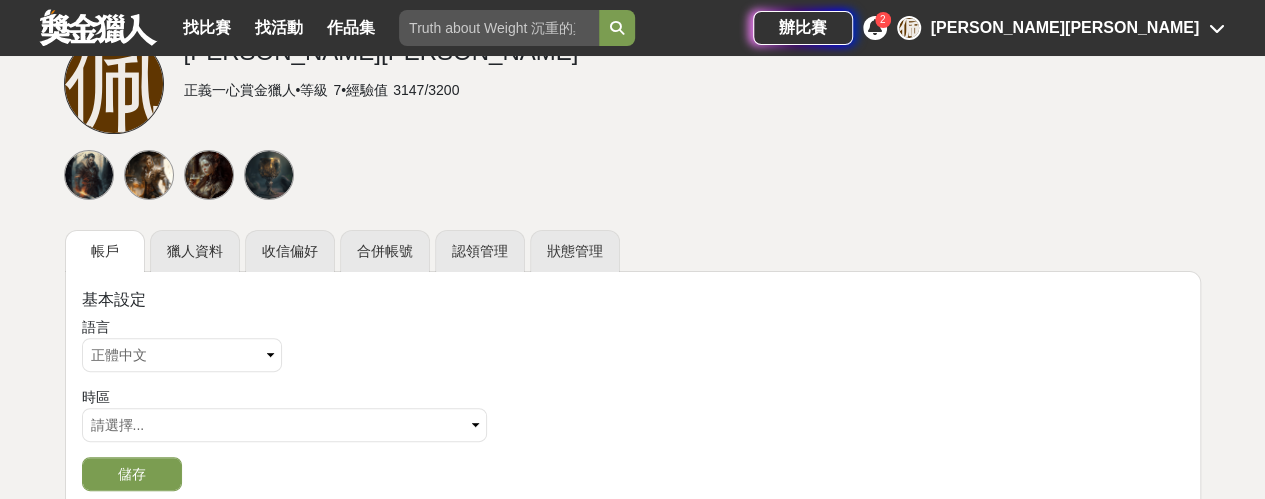 scroll, scrollTop: 200, scrollLeft: 0, axis: vertical 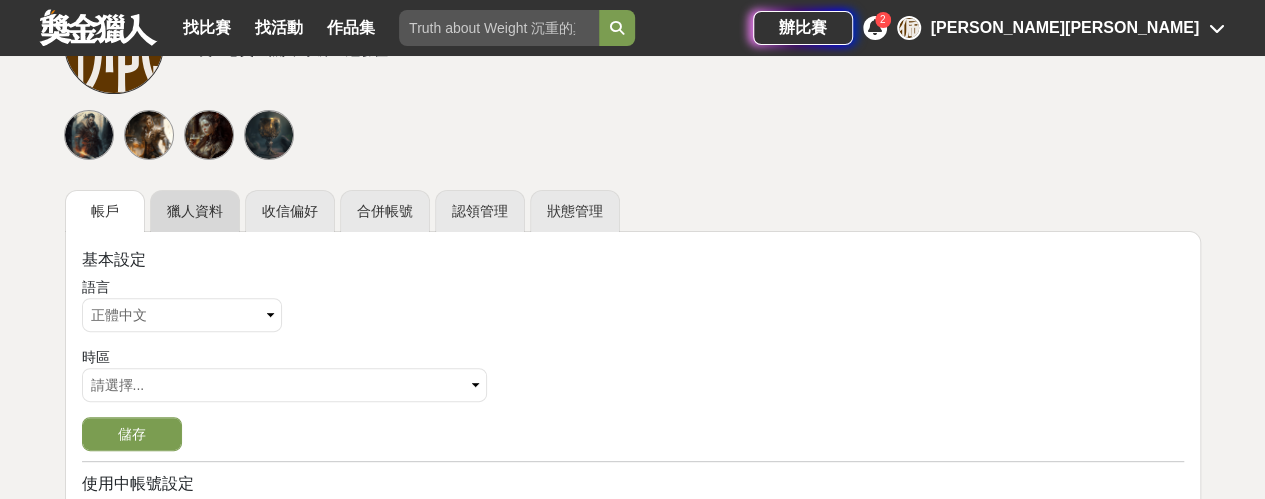 click on "獵人資料" at bounding box center (195, 211) 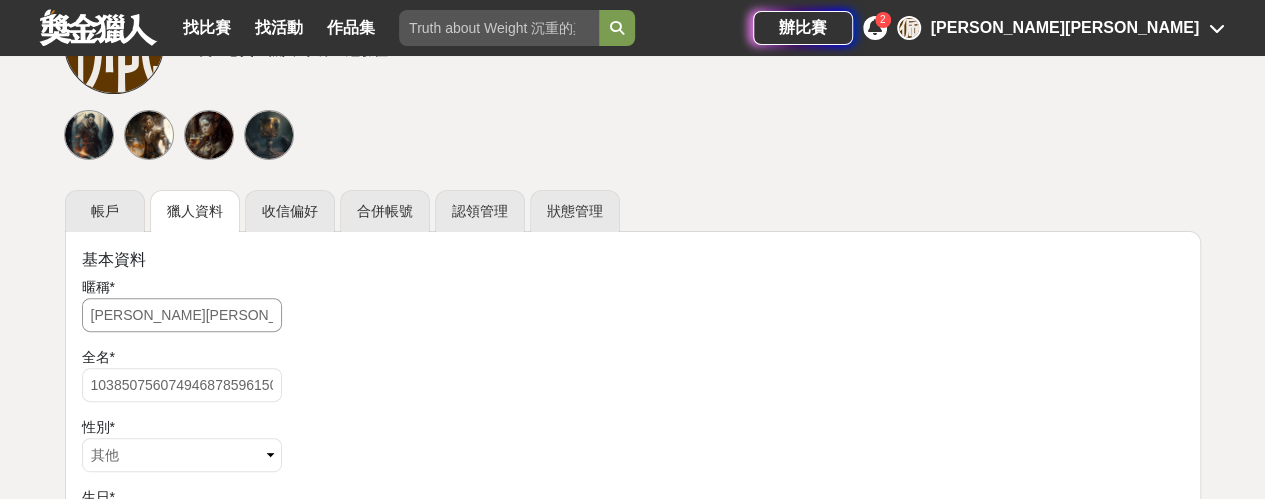 click on "佩嶸吳" at bounding box center (182, 315) 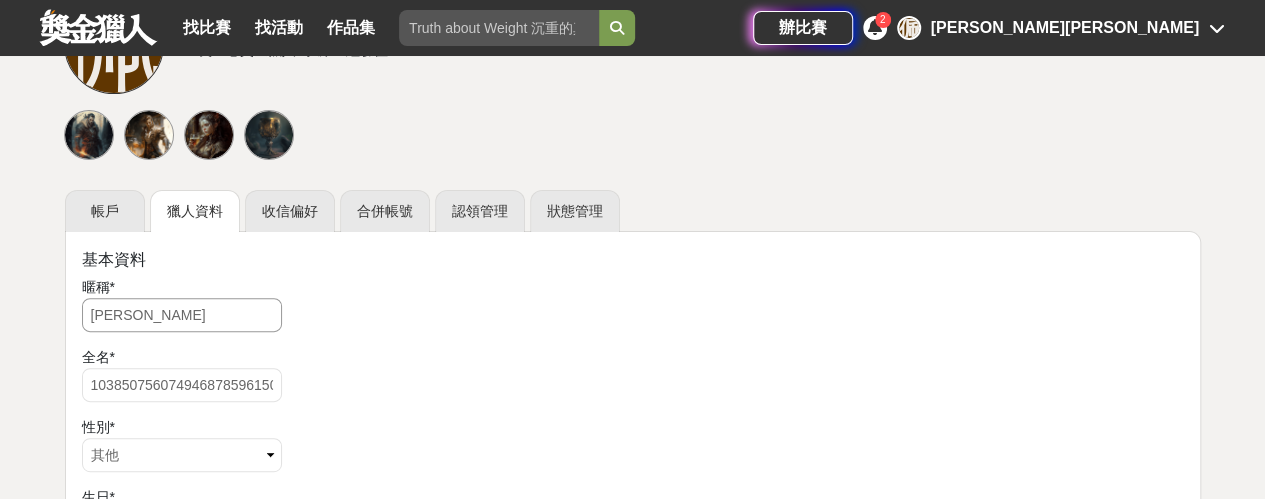 type on "佩" 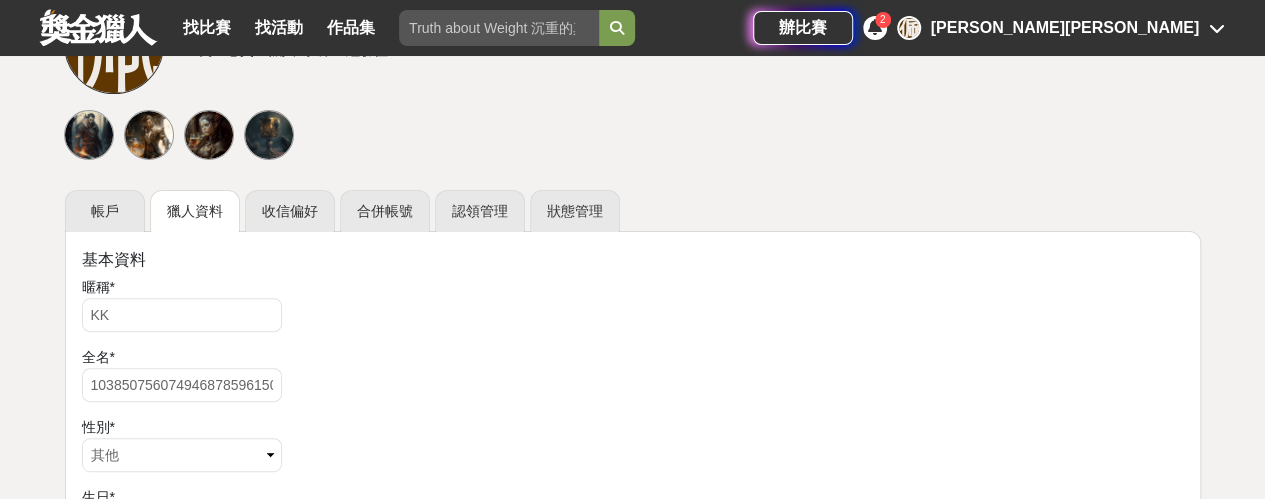 click on "暱稱 * KK 全名 * 1038507560749468785961507355639 性別 * 請選擇... 男 女 其他 生日 * 聯絡 Email childsheep214356@gmail.com 聯絡電話 國家 * 請選擇... Andorra United Arab Emirates Afghanistan Antigua and Barbuda Anguilla Albania Armenia Angola Antarctica Argentina American Samoa Austria Australia Aruba Åland Islands Azerbaijan Bosnia and Herzegovina Barbados Bangladesh Belgium Burkina Faso Bulgaria Bahrain Burundi Benin Saint Barthélemy Bermuda Brunei Darussalam Bolivia, Plurinational State of Bonaire, Sint Eustatius and Saba Brazil Bahamas Bhutan Bouvet Island Botswana Belarus Belize Canada Cocos (Keeling) Islands Congo, the Democratic Republic of the Central African Republic Congo Switzerland Côte d'Ivoire Cook Islands Chile Cameroon China Colombia Costa Rica Cuba Cabo Verde Curaçao Christmas Island Cyprus Czech Republic Germany Djibouti Denmark Dominica Dominican Republic Algeria Ecuador Estonia Egypt Western Sahara Eritrea Spain Ethiopia Finland Fiji Falkland Islands (Malvinas)" at bounding box center [633, 823] 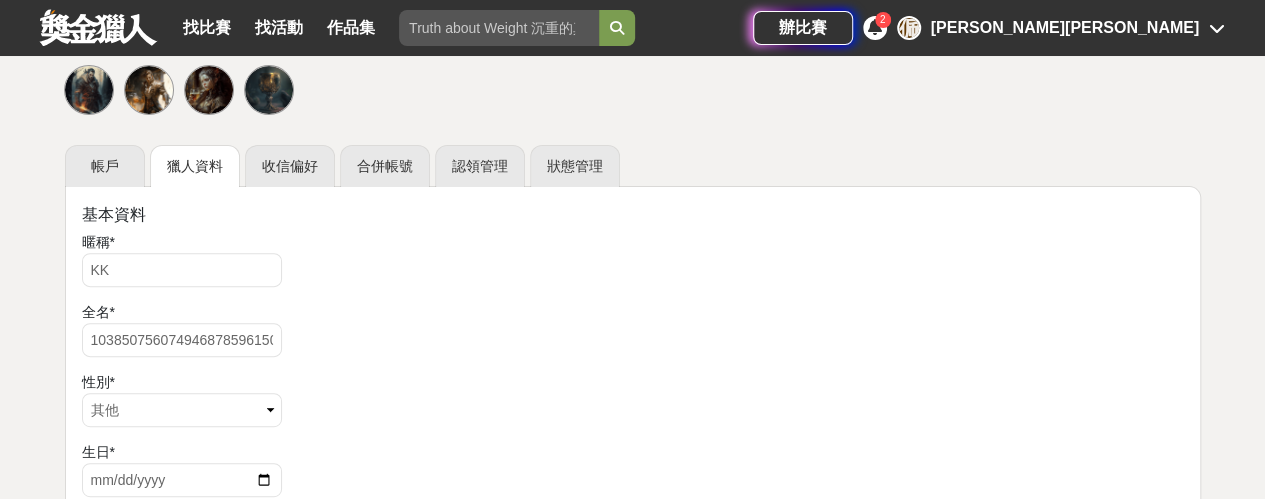 scroll, scrollTop: 280, scrollLeft: 0, axis: vertical 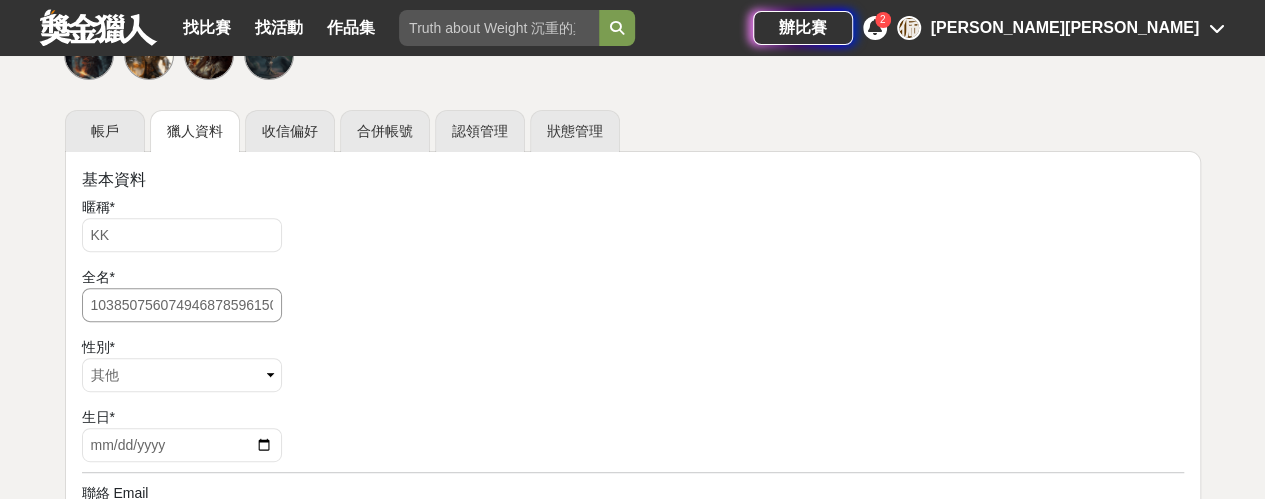 click on "1038507560749468785961507355639" at bounding box center [182, 305] 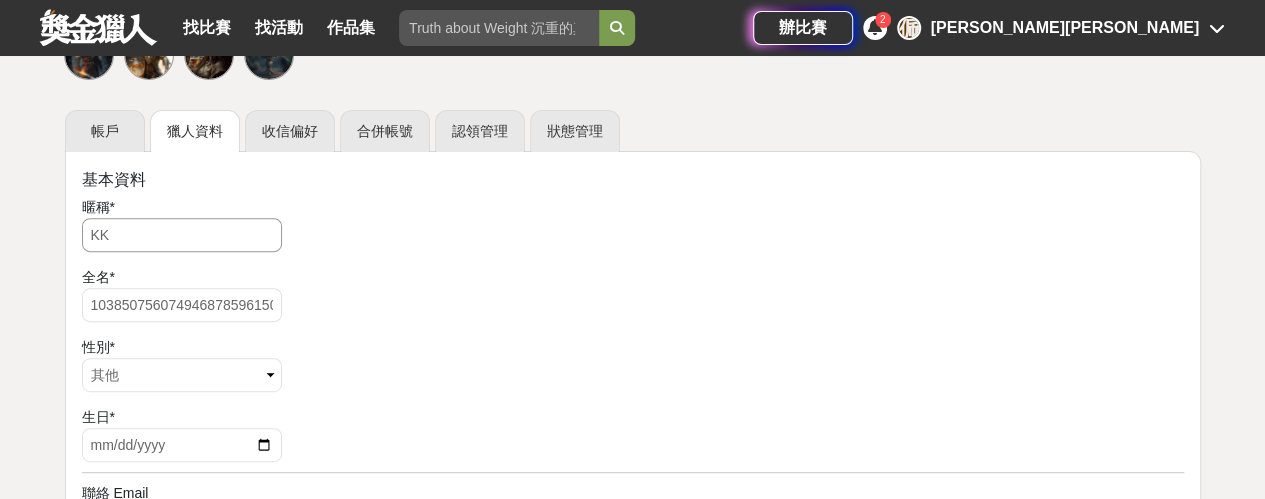 click on "KK" at bounding box center (182, 235) 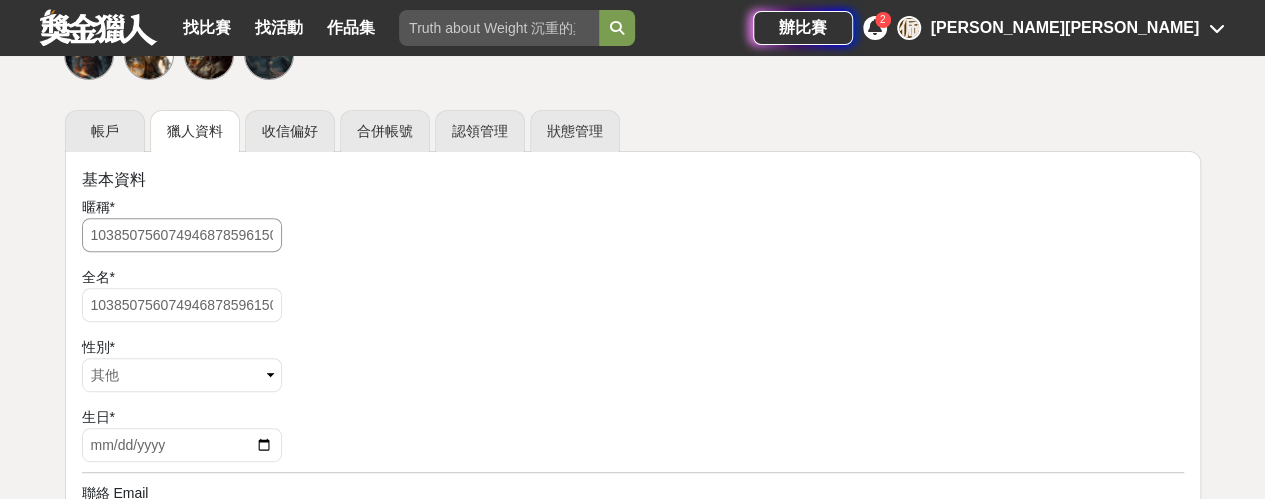 scroll, scrollTop: 0, scrollLeft: 53, axis: horizontal 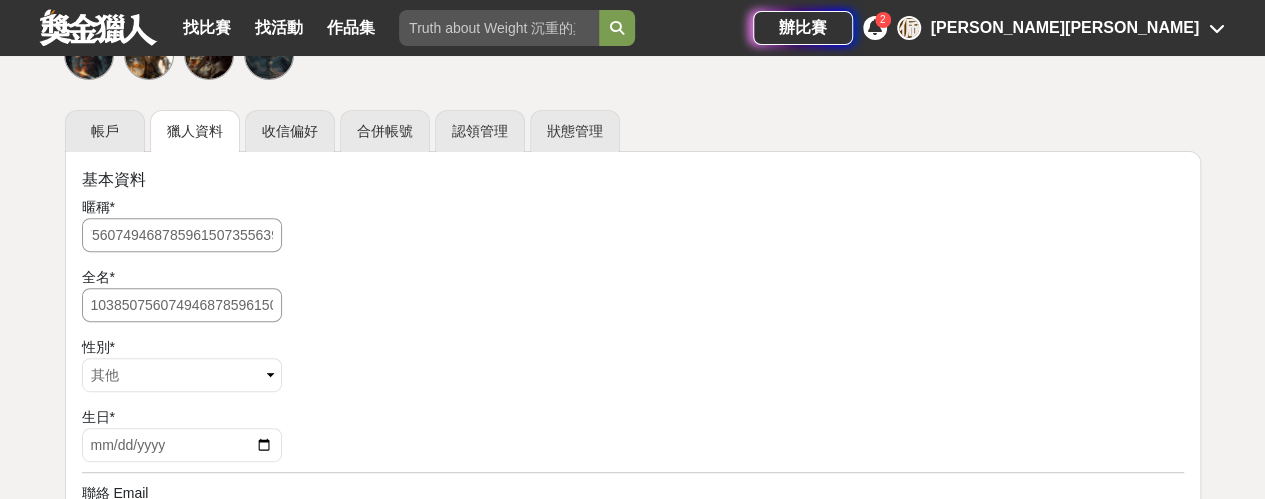 type on "1038507560749468785961507355639" 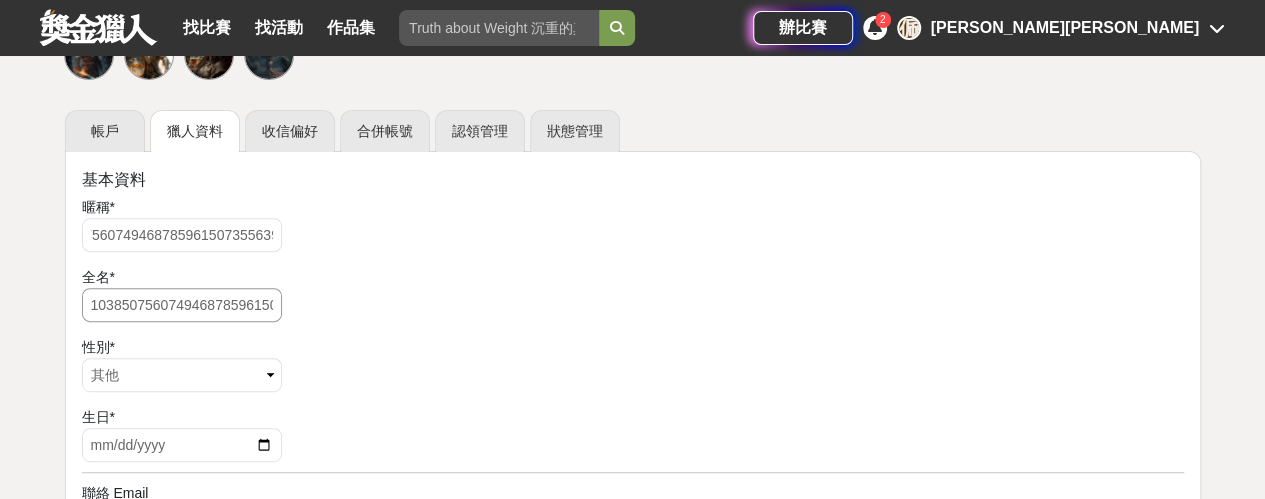 scroll, scrollTop: 0, scrollLeft: 0, axis: both 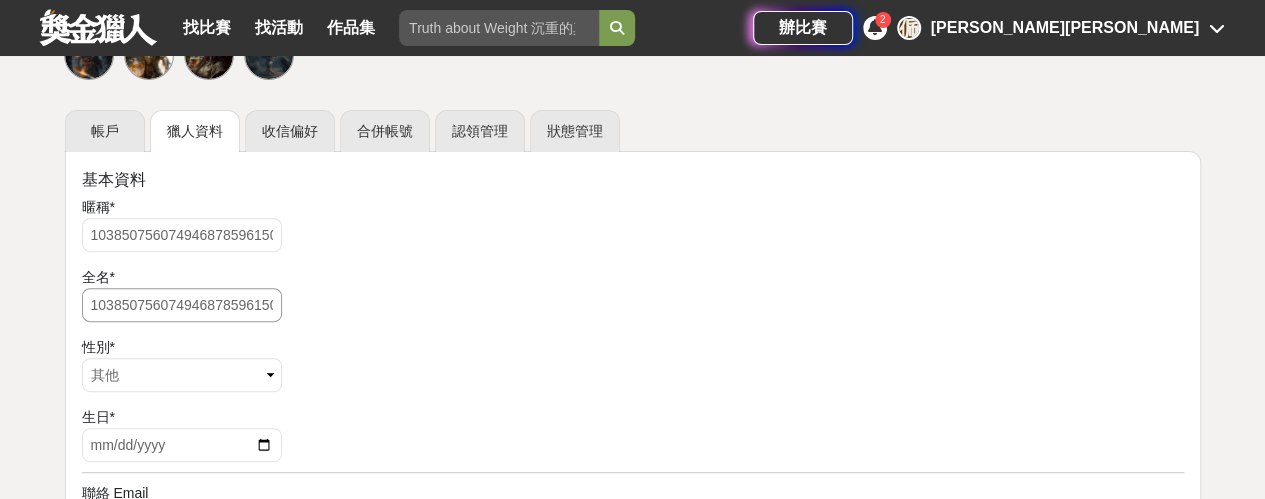 click on "1038507560749468785961507355639" at bounding box center [182, 305] 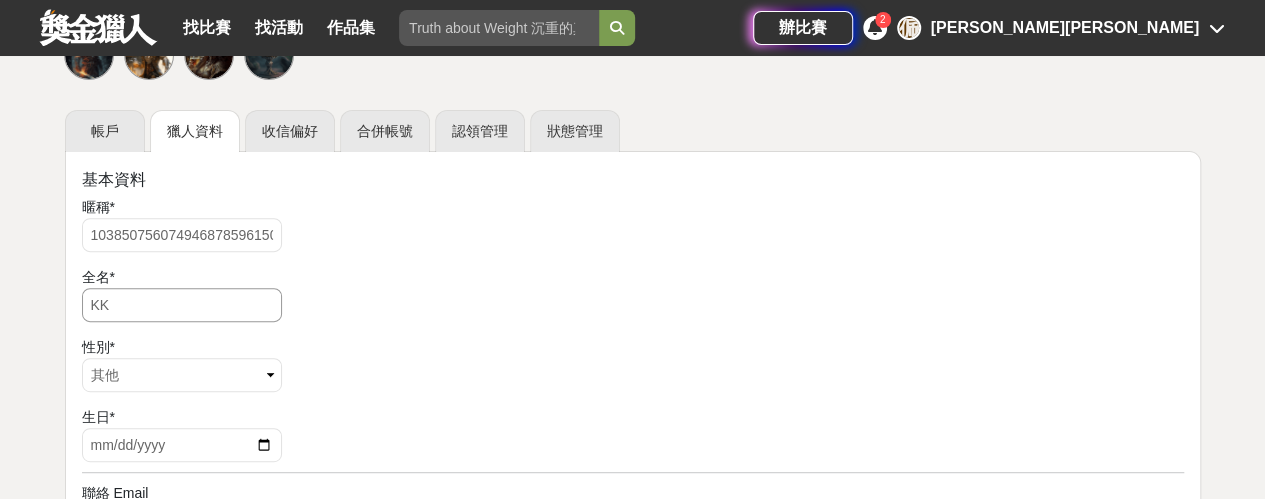 type on "KK" 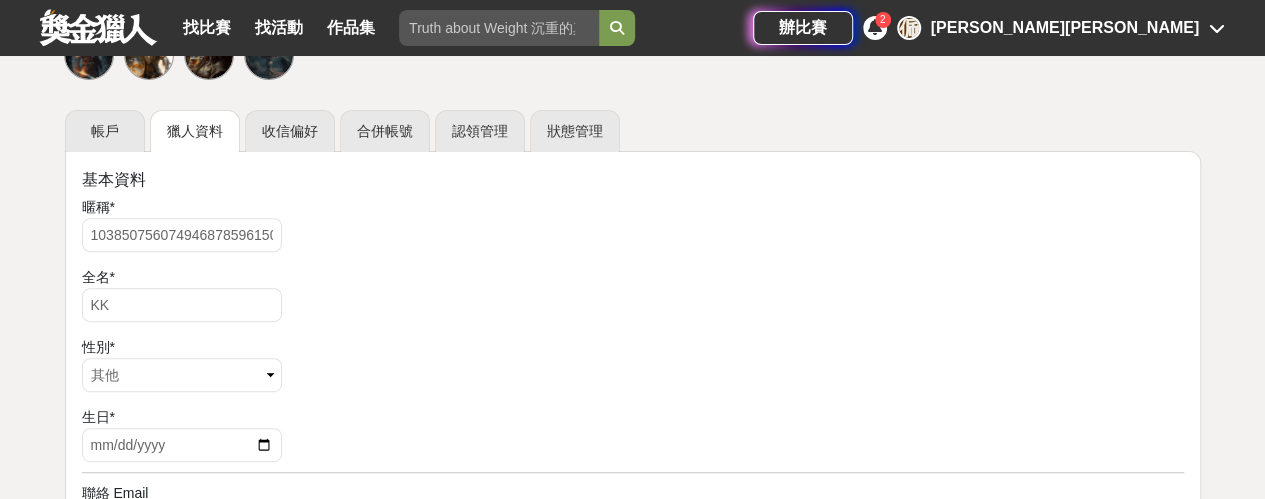click on "全名 *" at bounding box center [633, 277] 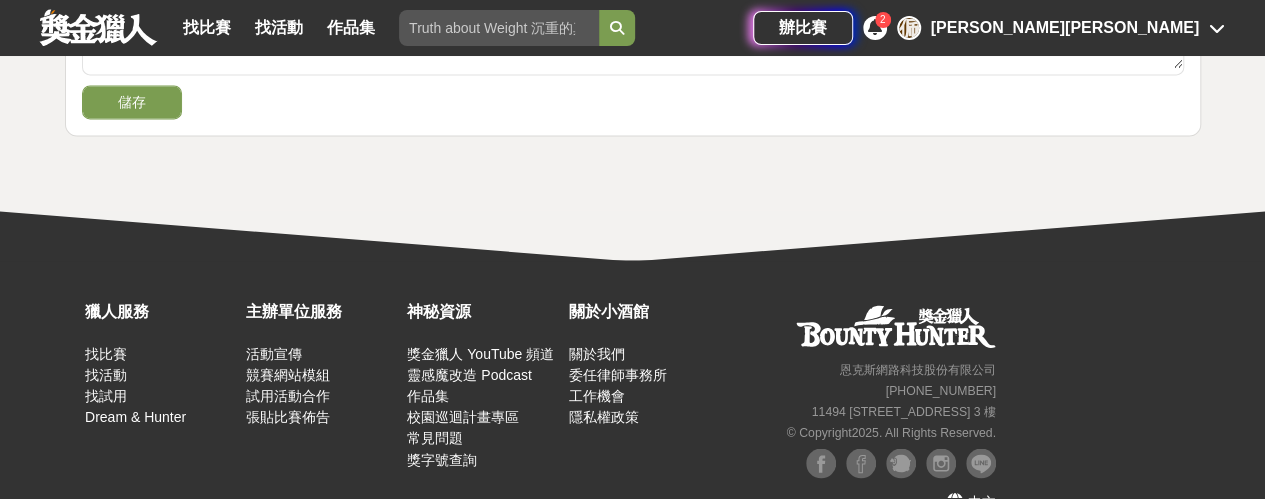 scroll, scrollTop: 1447, scrollLeft: 0, axis: vertical 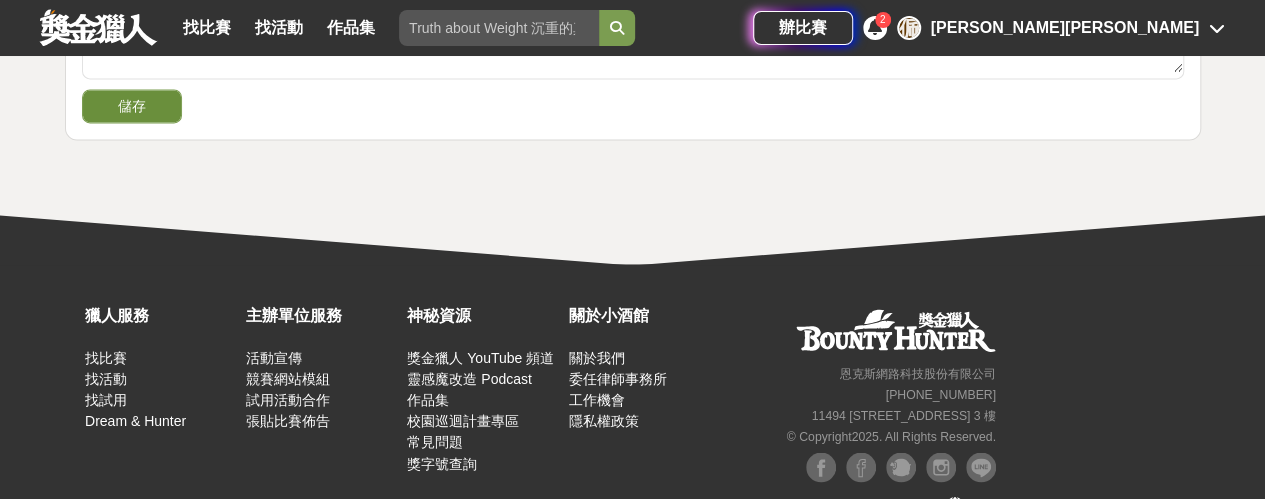 click on "儲存" at bounding box center (132, 106) 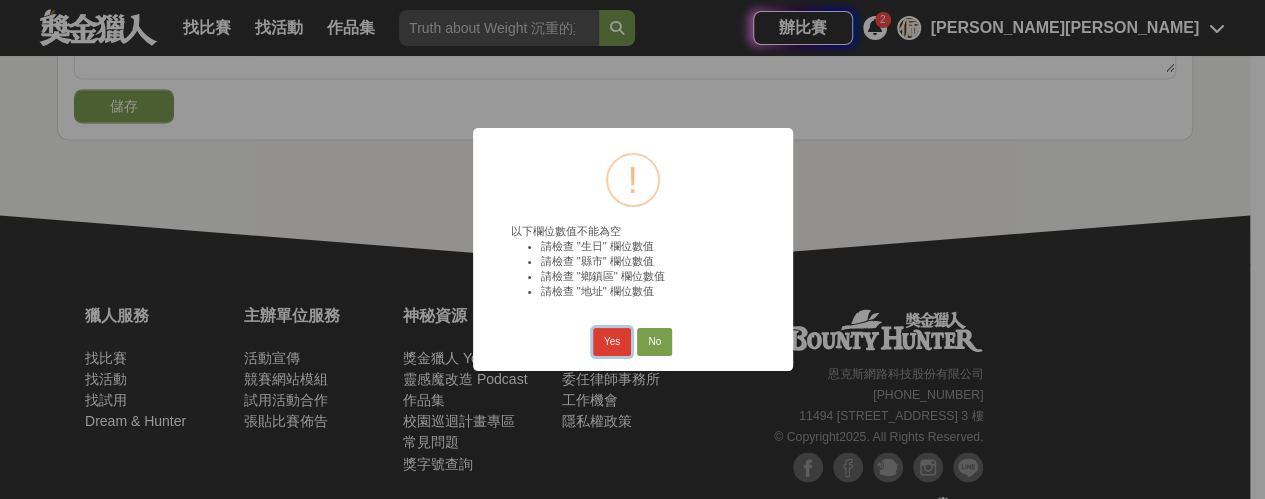 click on "Yes" at bounding box center [612, 342] 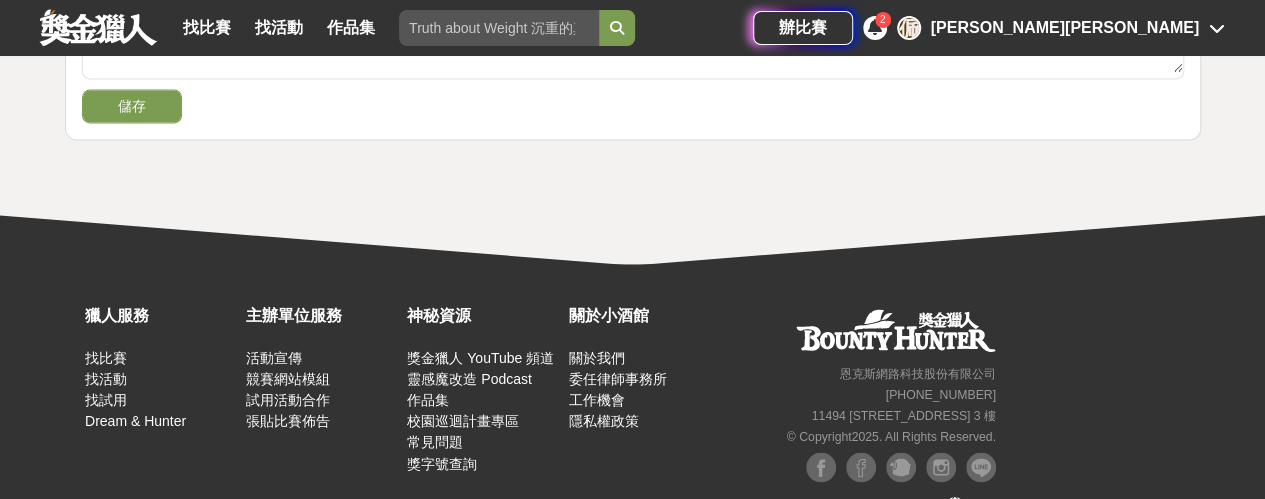 click on "我的設定 佩 佩嶸吳 正義一心賞金獵人  •  等級 7  •  經驗值 3147  /  3200 帳戶 獵人資料 收信偏好 合併帳號 認領管理 狀態管理 基本資料 暱稱 * 1038507560749468785961507355639 全名 * KK 性別 * 請選擇... 男 女 其他 生日 * 聯絡 Email childsheep214356@gmail.com 聯絡電話 國家 * 請選擇... Andorra United Arab Emirates Afghanistan Antigua and Barbuda Anguilla Albania Armenia Angola Antarctica Argentina American Samoa Austria Australia Aruba Åland Islands Azerbaijan Bosnia and Herzegovina Barbados Bangladesh Belgium Burkina Faso Bulgaria Bahrain Burundi Benin Saint Barthélemy Bermuda Brunei Darussalam Bolivia, Plurinational State of Bonaire, Sint Eustatius and Saba Brazil Bahamas Bhutan Bouvet Island Botswana Belarus Belize Canada Cocos (Keeling) Islands Congo, the Democratic Republic of the Central African Republic Congo Switzerland Côte d'Ivoire Cook Islands Chile Cameroon China Colombia Costa Rica Cuba Cabo Verde Curaçao Christmas Island *" at bounding box center (632, -543) 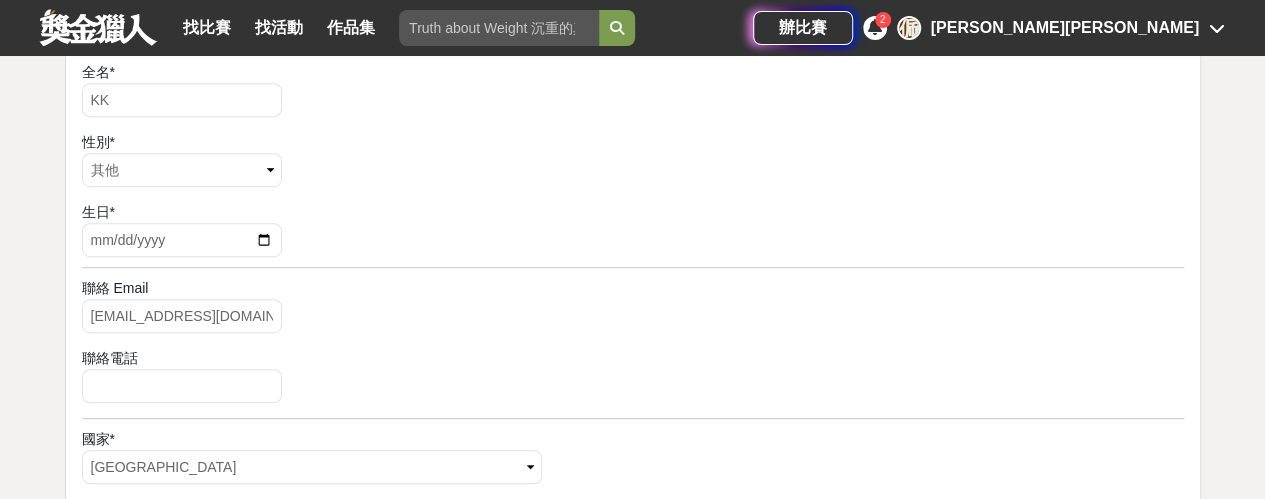 scroll, scrollTop: 487, scrollLeft: 0, axis: vertical 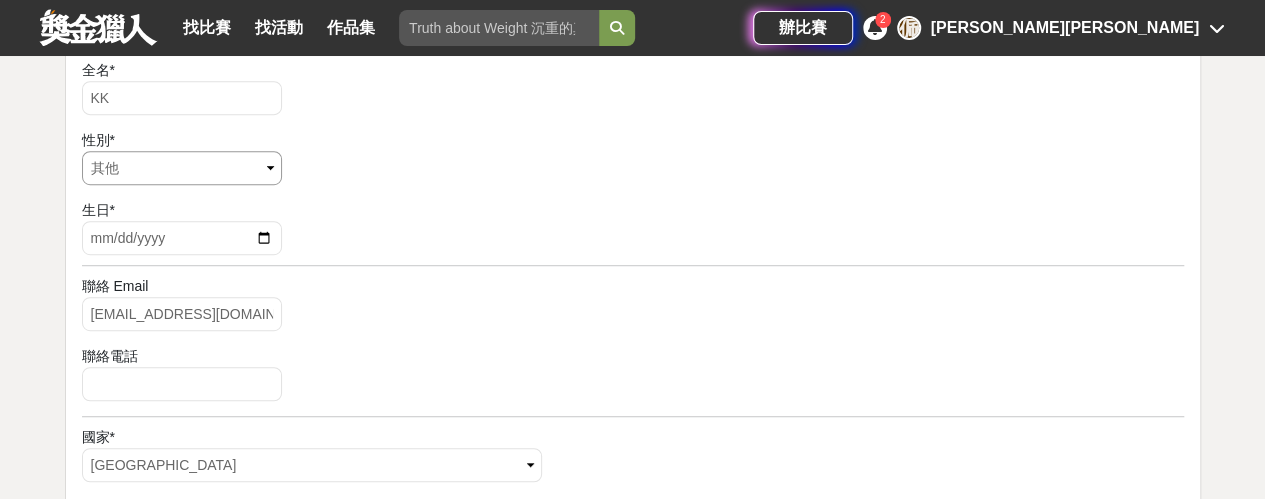 click on "請選擇... 男 女 其他" at bounding box center (182, 168) 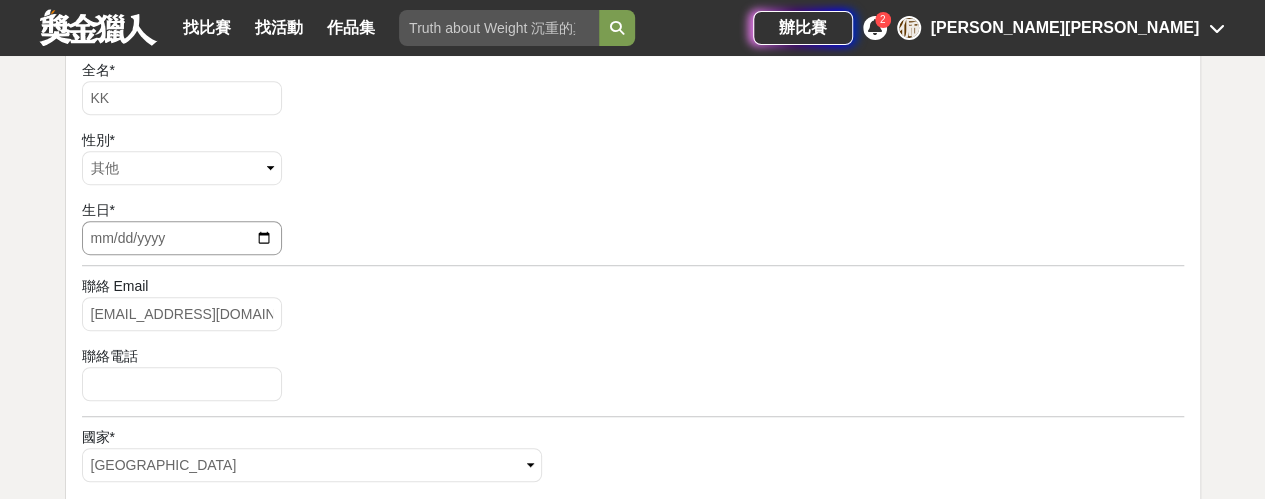 click at bounding box center [182, 238] 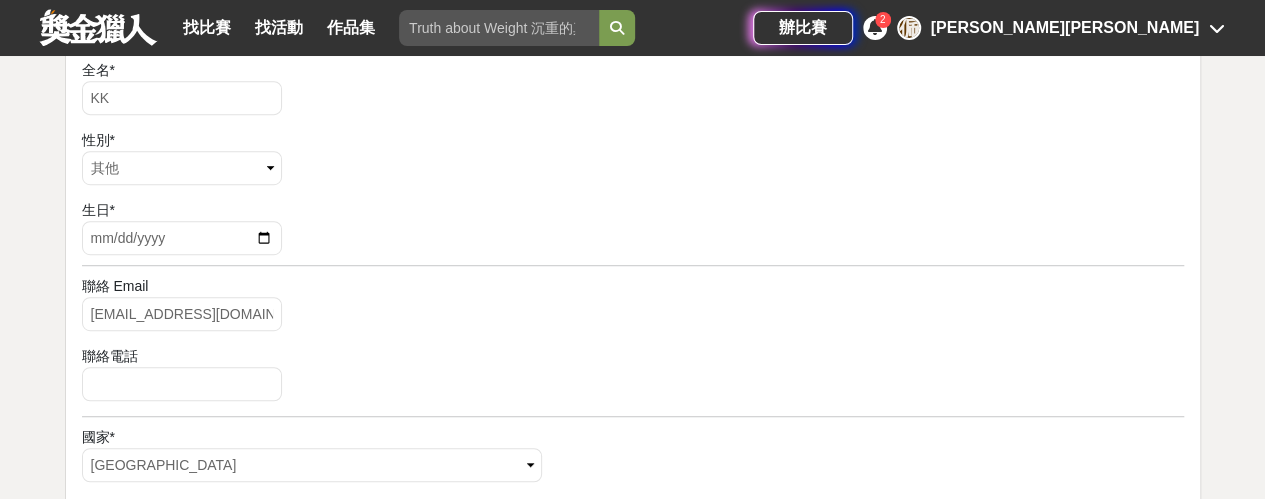 click on "生日 * 2025-07-10" at bounding box center (633, 227) 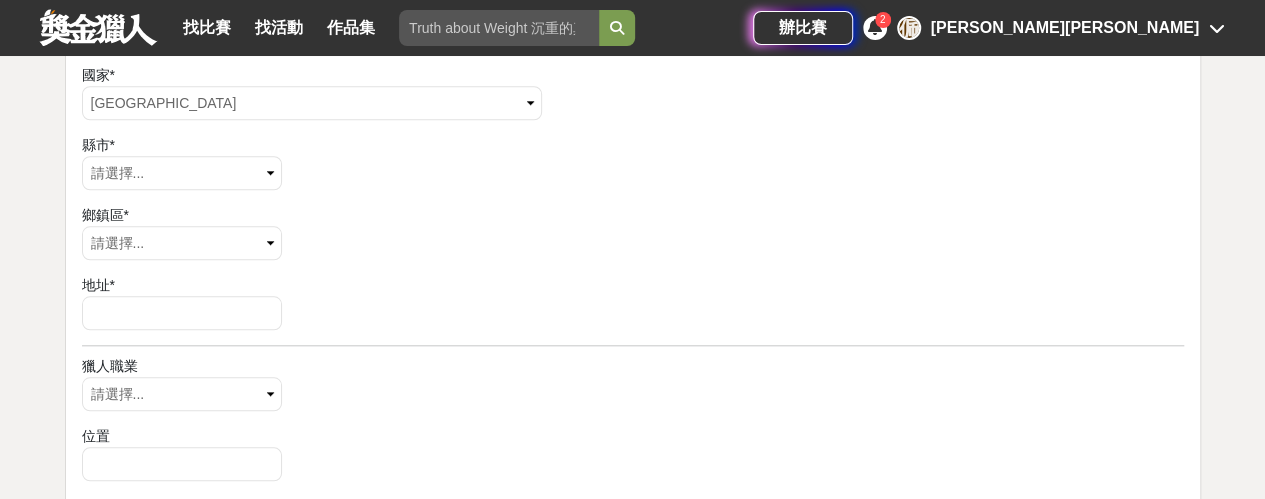 scroll, scrollTop: 847, scrollLeft: 0, axis: vertical 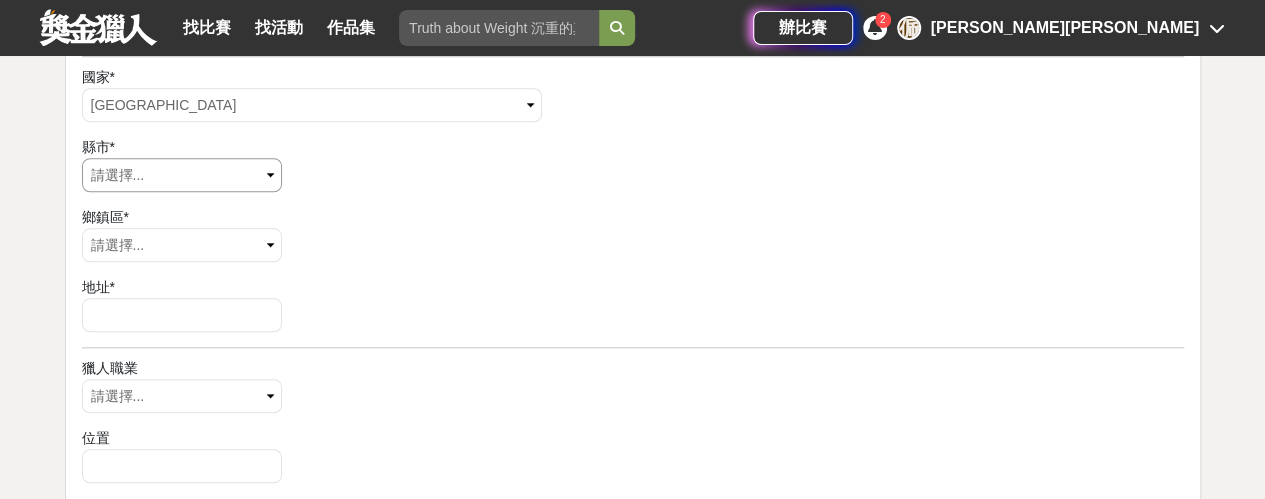 click on "請選擇... 臺北市 基隆市 新北市 連江縣 宜蘭縣 釣魚臺 新竹市 新竹縣 桃園市 苗栗縣 臺中市 彰化縣 南投縣 嘉義市 嘉義縣 雲林縣 臺南市 高雄市 南海島 澎湖縣 金門縣 屏東縣 臺東縣 花蓮縣" at bounding box center (182, 175) 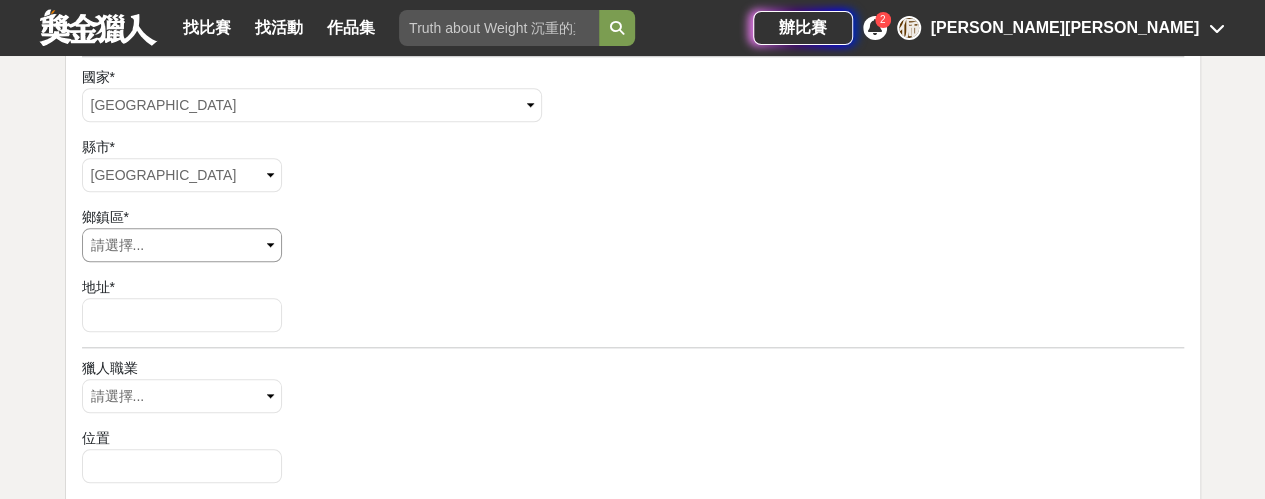 click on "請選擇... 南竿鄉 北竿鄉 莒光鄉 東引鄉" at bounding box center [182, 245] 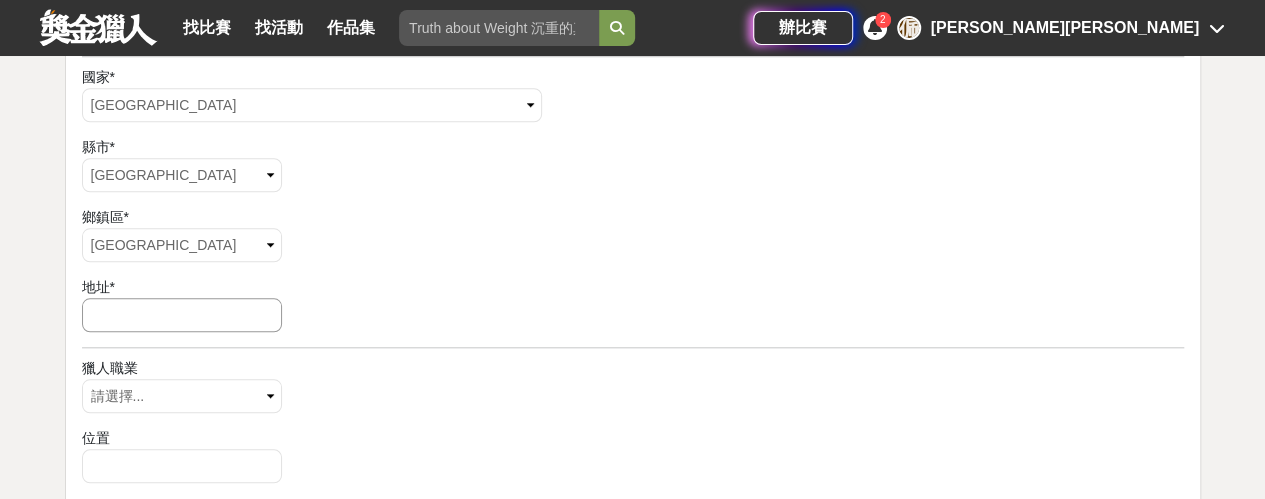 click at bounding box center [182, 315] 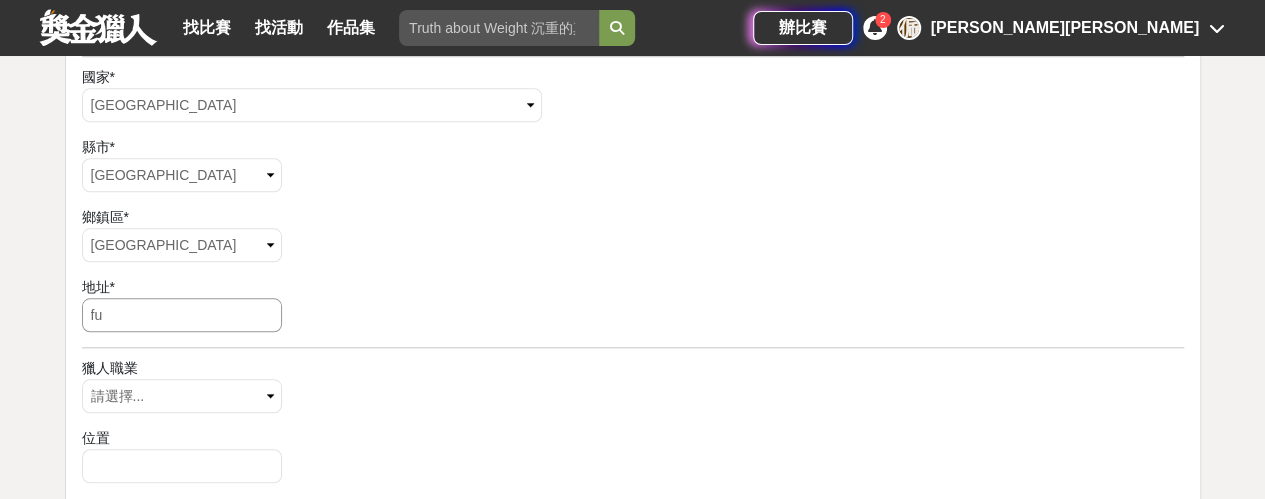 type on "f" 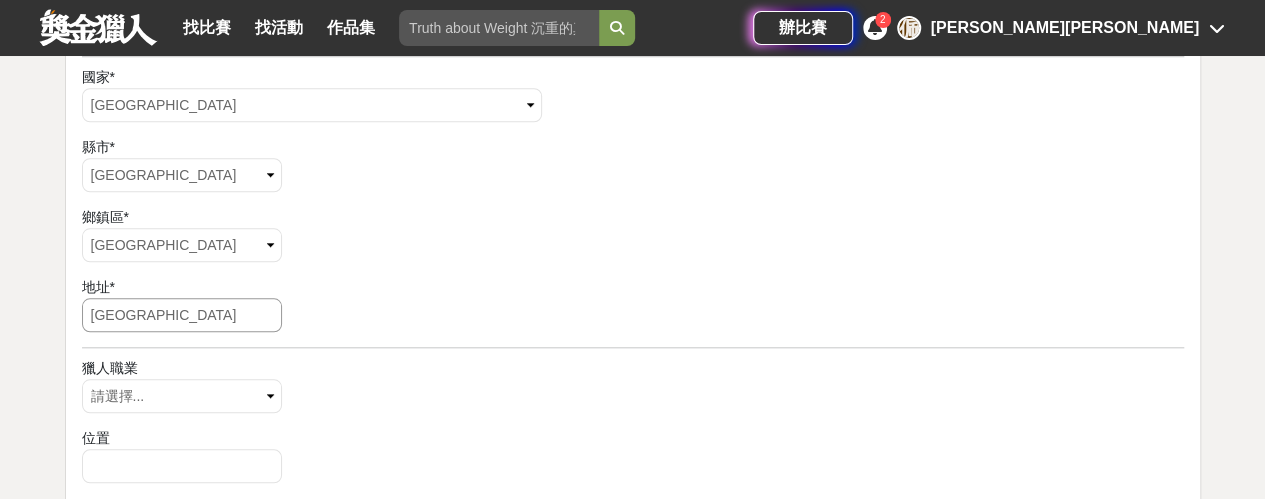 type on "清水村" 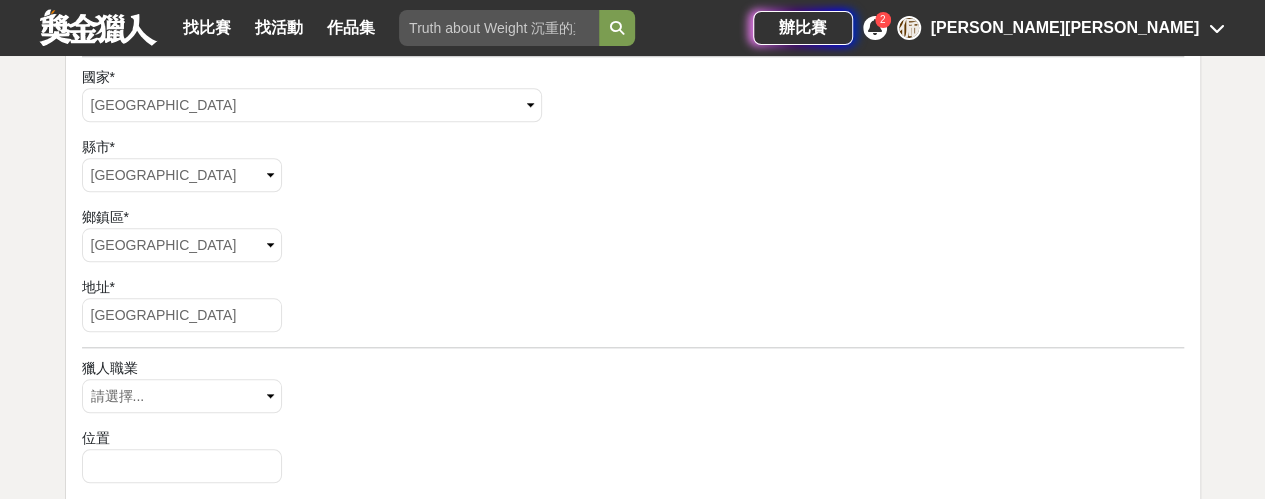 click on "地址 * 清水村" at bounding box center [633, 307] 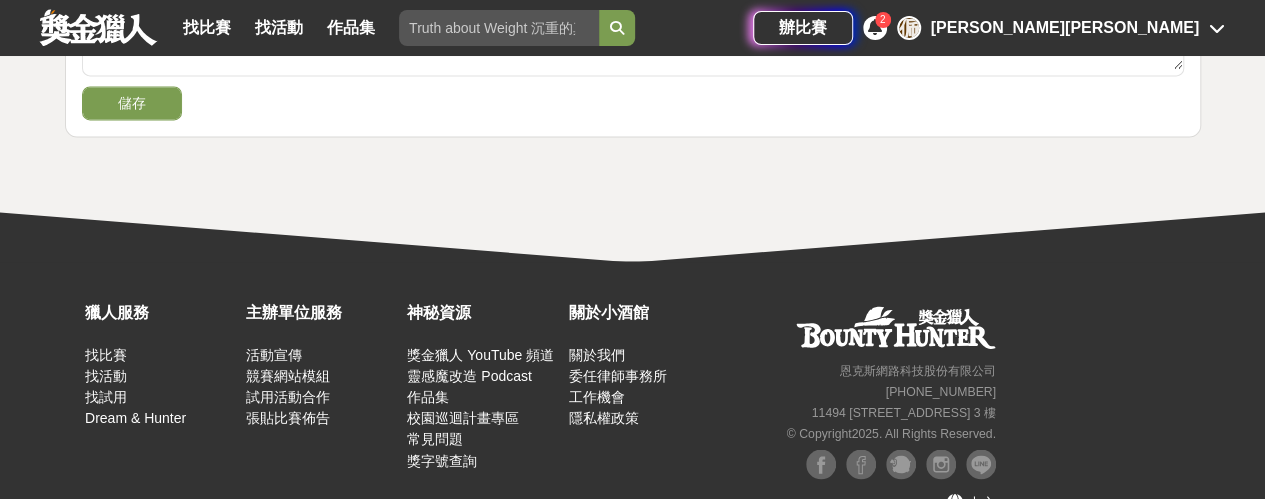 scroll, scrollTop: 1447, scrollLeft: 0, axis: vertical 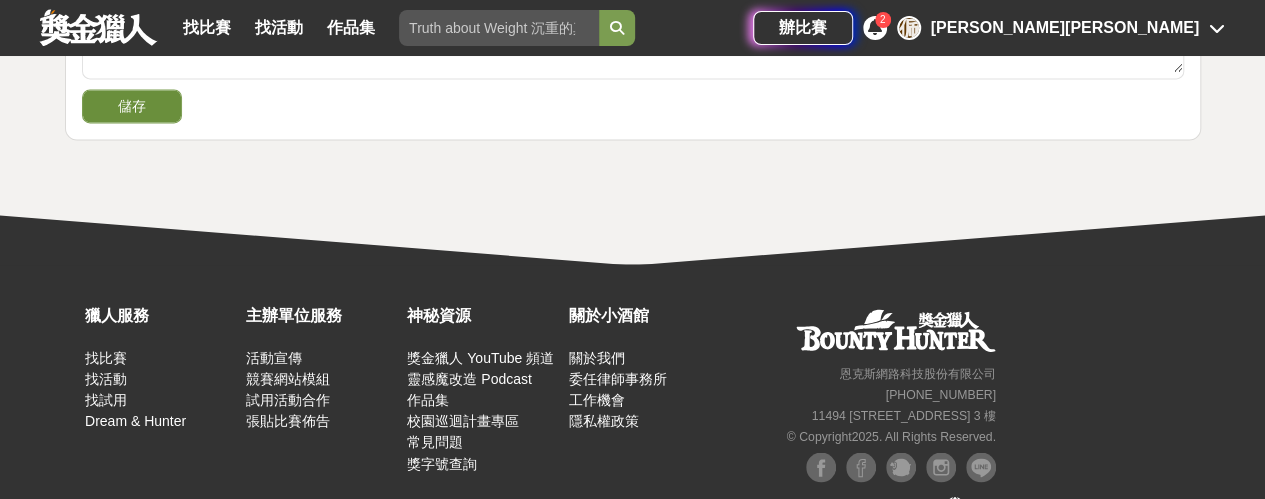 click on "儲存" at bounding box center (132, 106) 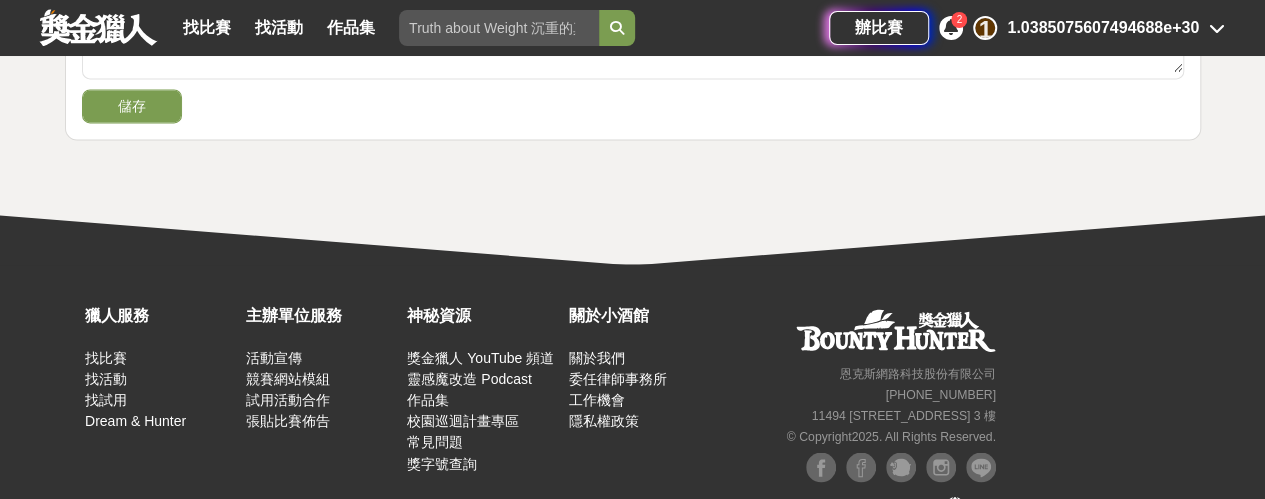 type 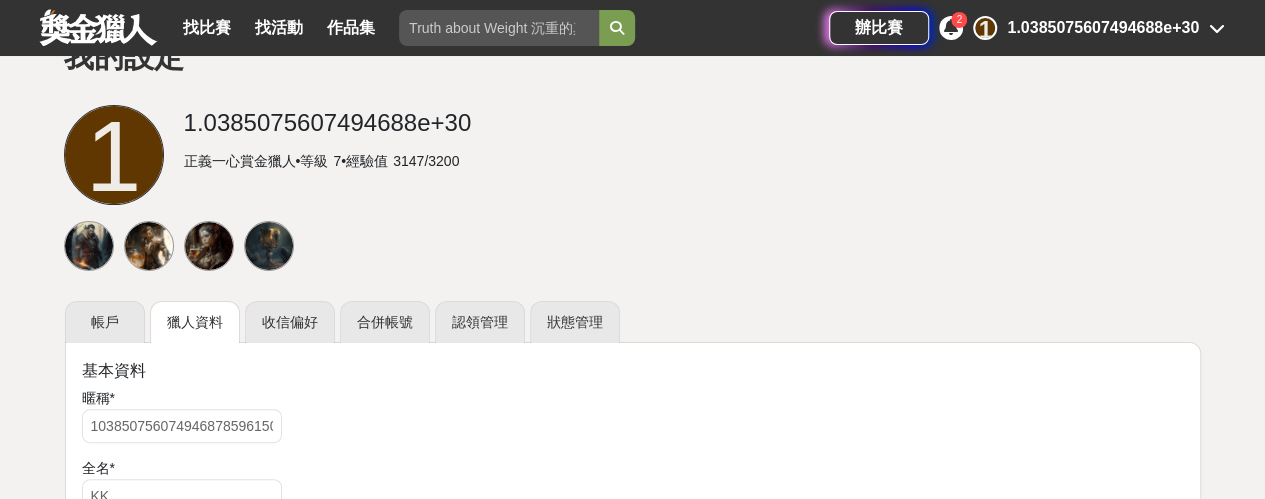 scroll, scrollTop: 87, scrollLeft: 0, axis: vertical 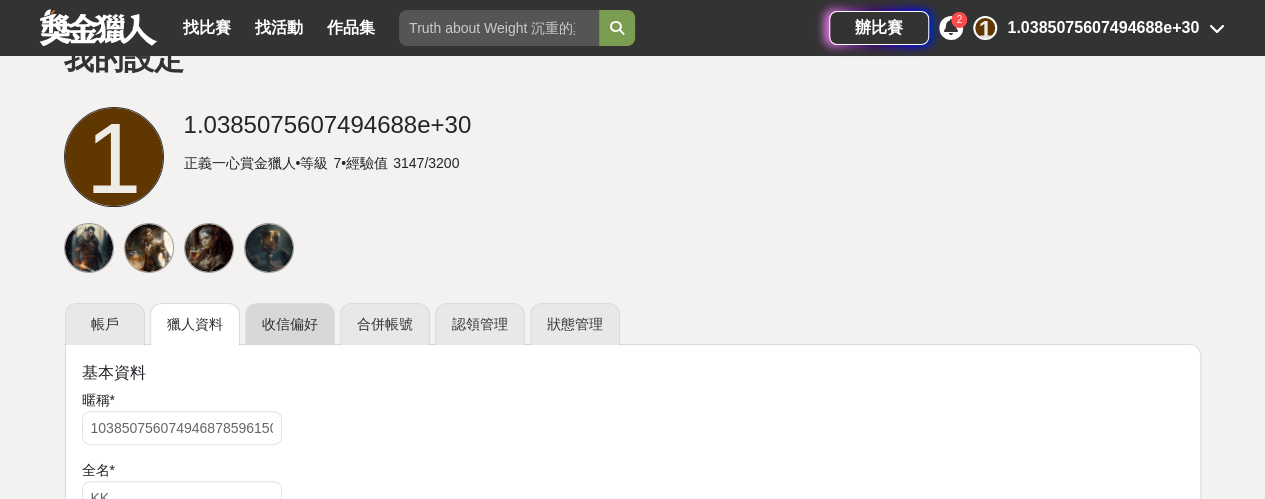 click on "收信偏好" at bounding box center (290, 324) 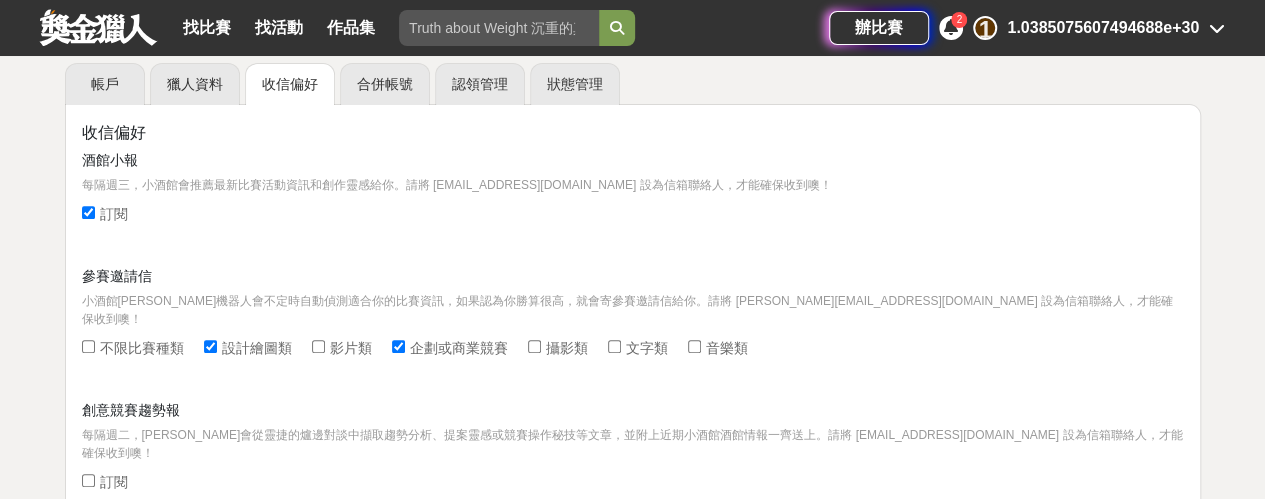scroll, scrollTop: 367, scrollLeft: 0, axis: vertical 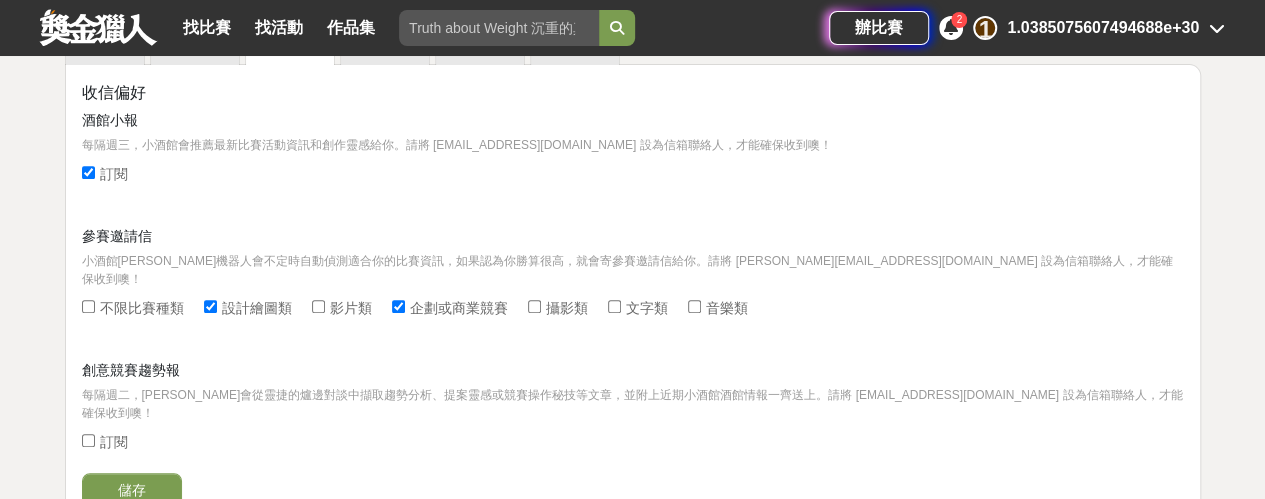 click at bounding box center [88, 174] 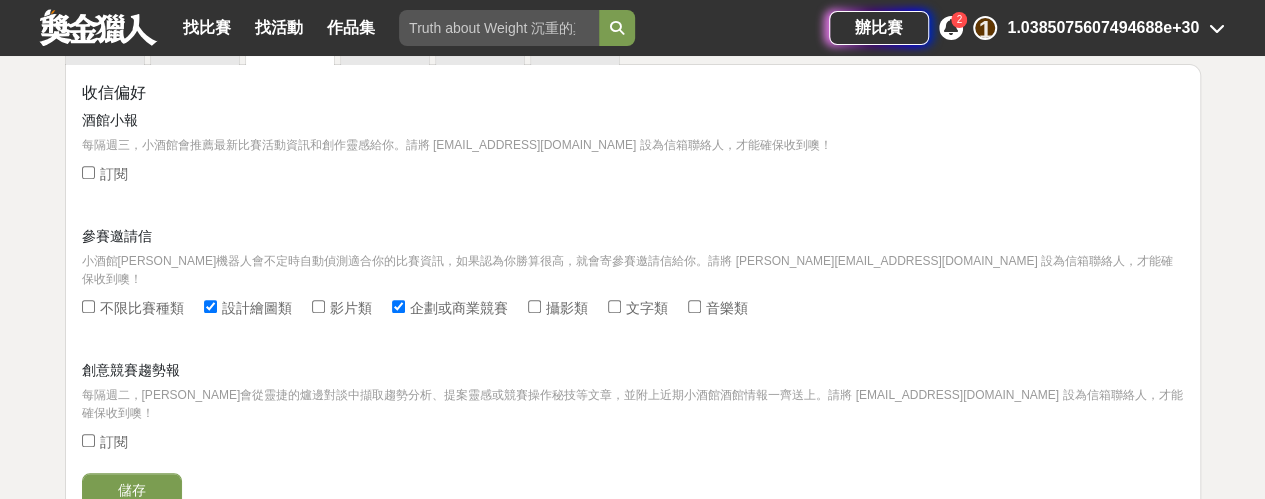 click on "我的設定 1 1.0385075607494688e+30 正義一心賞金獵人  •  等級 7  •  經驗值 3147  /  3200 帳戶 獵人資料 收信偏好 合併帳號 認領管理 狀態管理 收信偏好 酒館小報 每隔週三，小酒館會推薦最新比賽活動資訊和創作靈感給你。請將 tabloid@bhuntr.com 設為信箱聯絡人，才能確保收到噢！ 訂閱 參賽邀請信 小酒館吉米機器人會不定時自動偵測適合你的比賽資訊，如果認為你勝算很高，就會寄參賽邀請信給你。請將 jimi@bhuntr.com 設為信箱聯絡人，才能確保收到噢！ 不限比賽種類 設計繪圖類 影片類 企劃或商業競賽 攝影類 文字類 音樂類 創意競賽趨勢報 每隔週二，艾露妲會從靈捷的爐邊對談中擷取趨勢分析、提案靈感或競賽操作秘技等文章，並附上近期小酒館酒館情報一齊送上。請將 elda@bhuntr.com 設為信箱聯絡人，才能確保收到噢！ 訂閱 儲存 信件寄送設定 比賽通知 啟用 關閉 啟用" at bounding box center [632, 597] 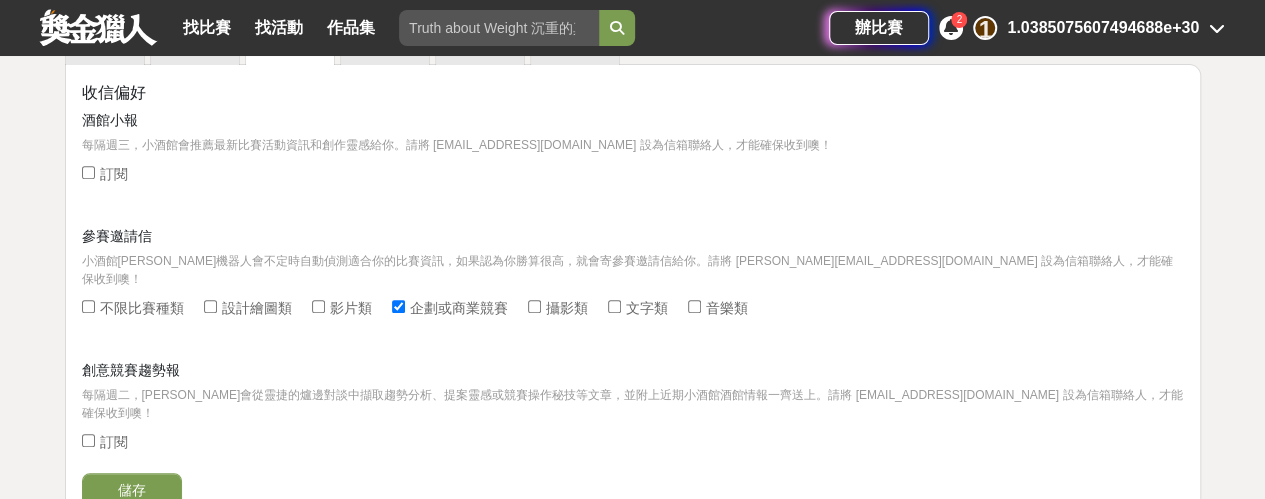 click on "企劃或商業競賽" at bounding box center (398, 306) 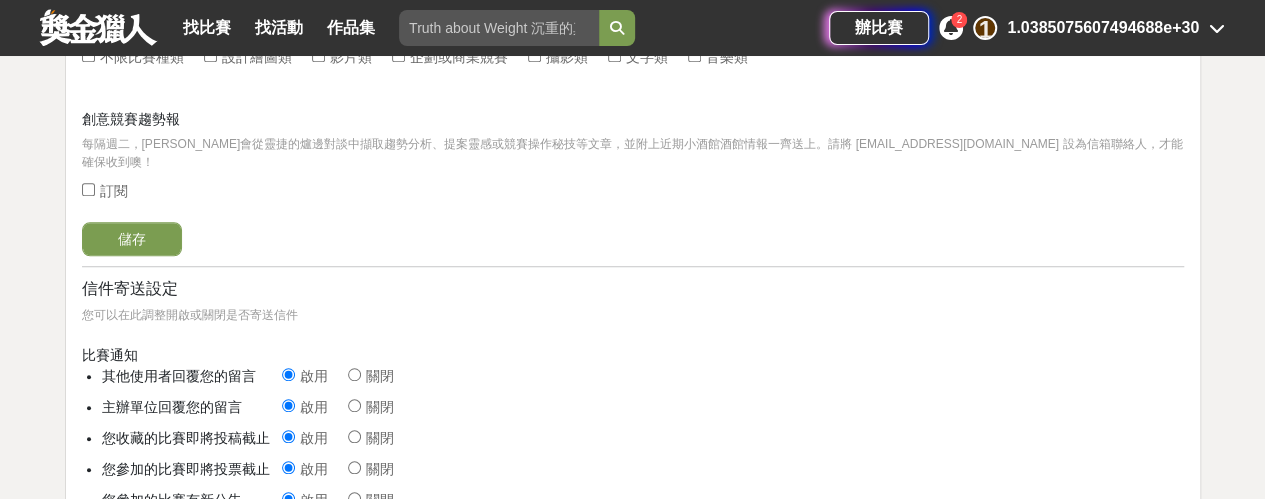 scroll, scrollTop: 583, scrollLeft: 0, axis: vertical 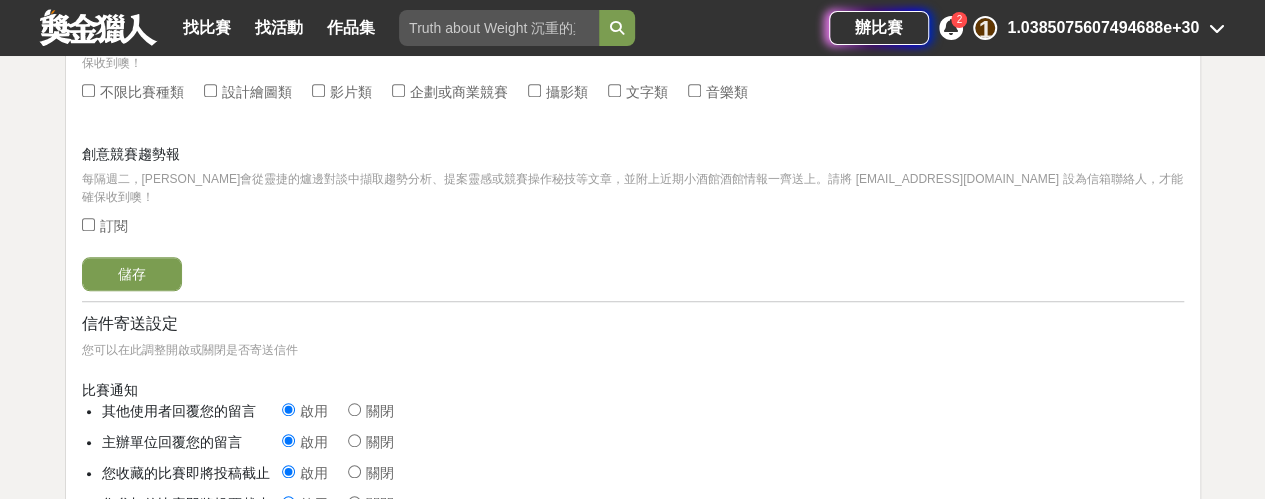 click on "儲存" at bounding box center (132, 274) 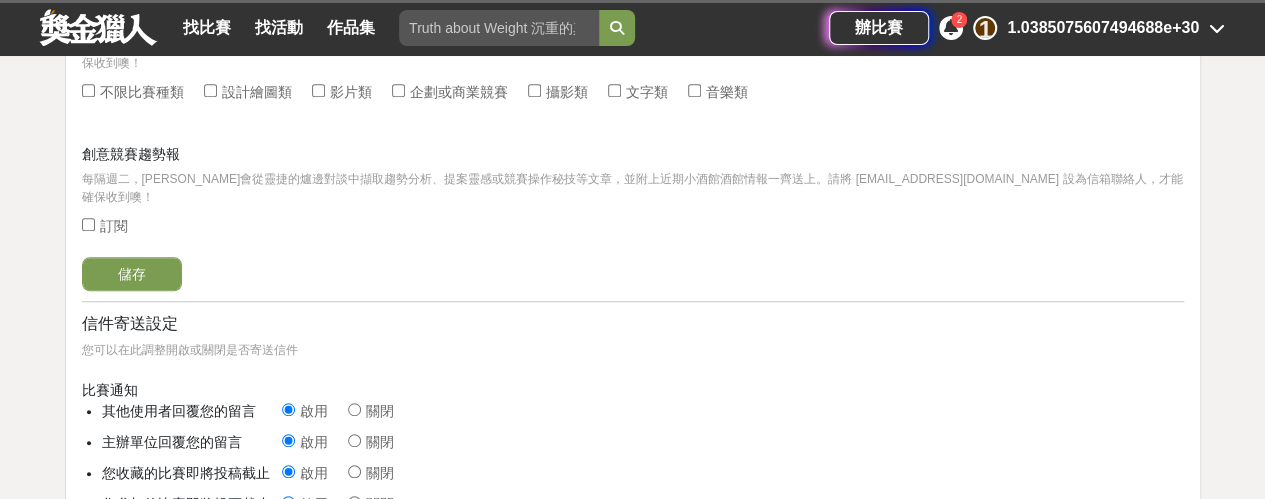 type 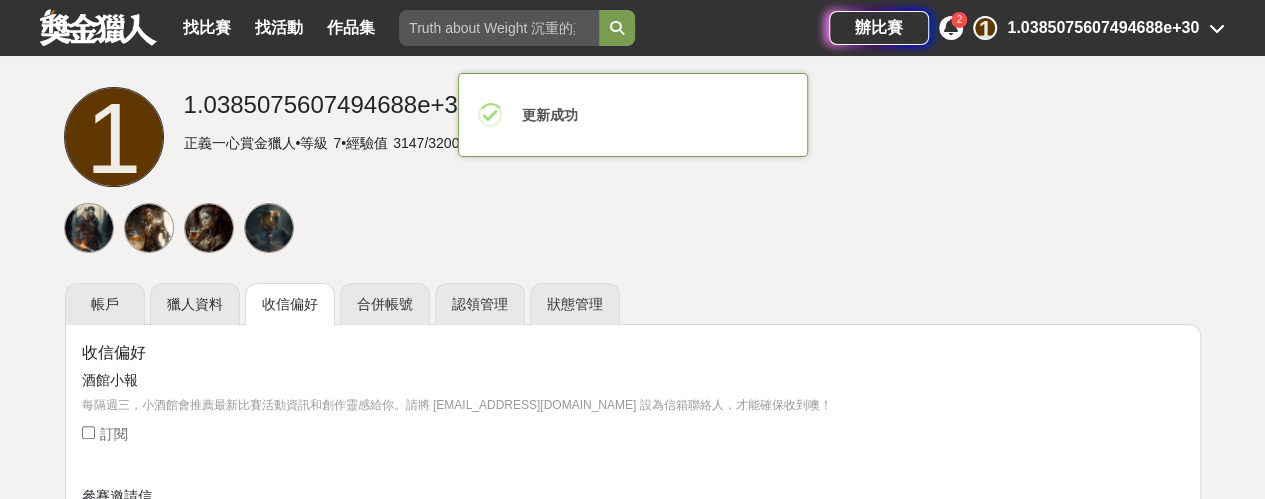 scroll, scrollTop: 63, scrollLeft: 0, axis: vertical 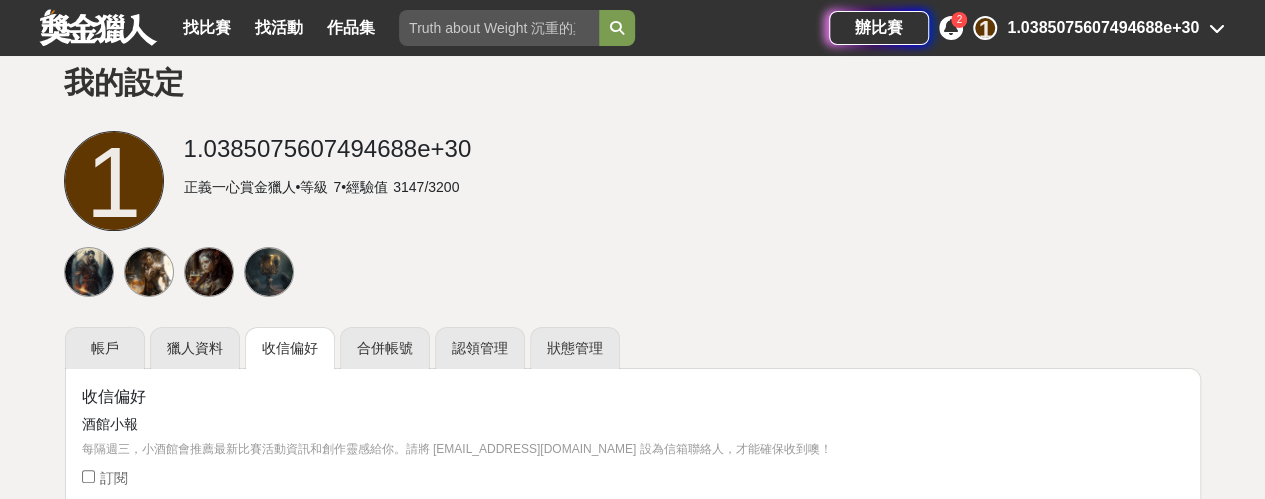 click at bounding box center (89, 272) 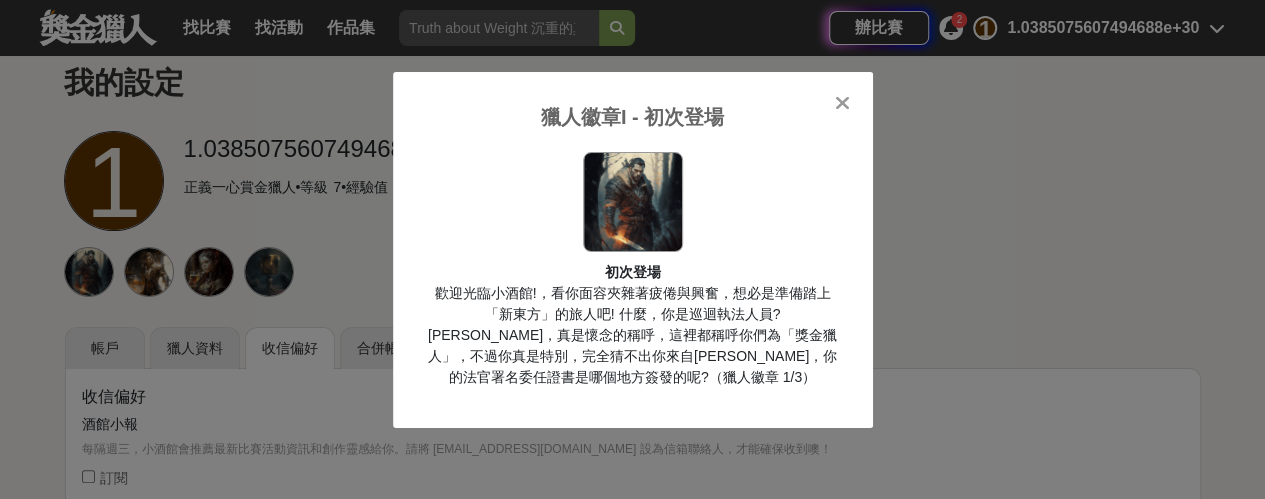 click on "獵人徽章I  - 初次登場 初次登場  歡迎光臨小酒館!，看你面容夾雜著疲倦與興奮，想必是準備踏上「新東方」的旅人吧! 什麼，你是巡迴執法人員? 哈哈哈，真是懷念的稱呼，這裡都稱呼你們為「獎金獵人」，不過你真是特別，完全猜不出你來自何方，你的法官署名委任證書是哪個地方簽發的呢?（獵人徽章 1/3）" at bounding box center [632, 249] 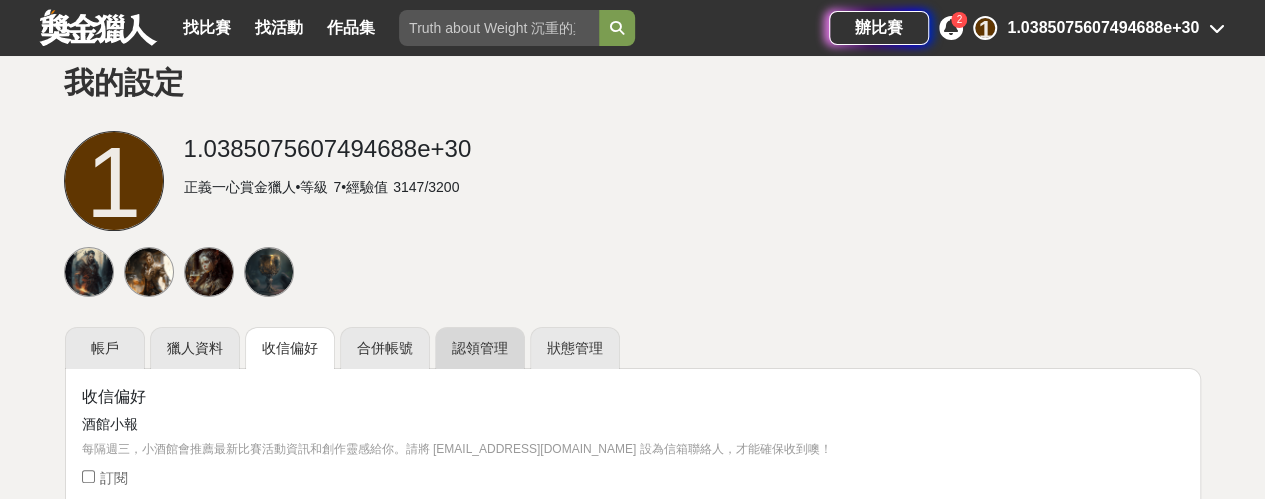 click on "認領管理" at bounding box center (480, 348) 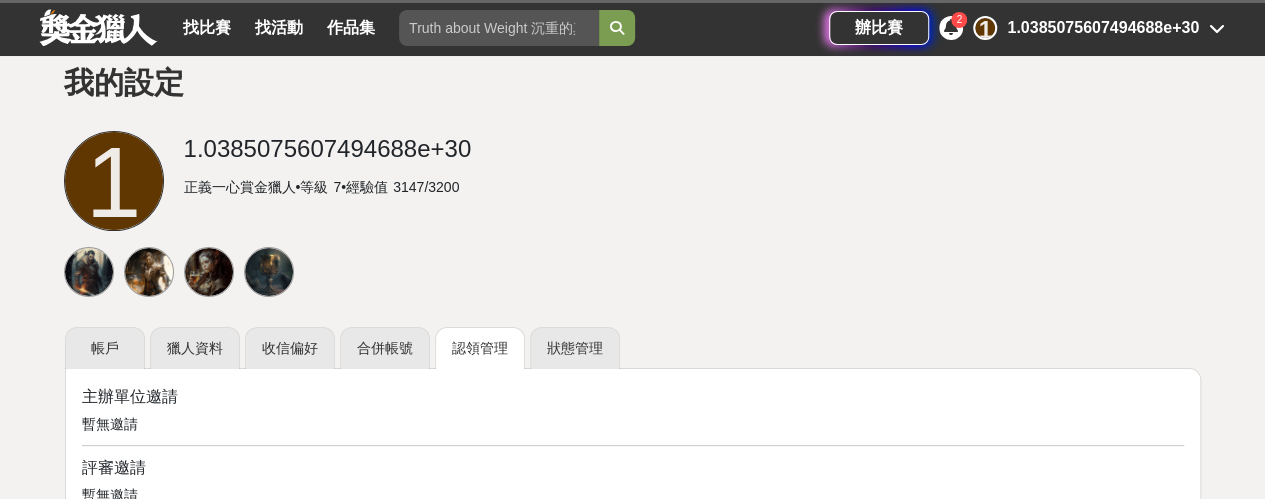 click at bounding box center [633, 272] 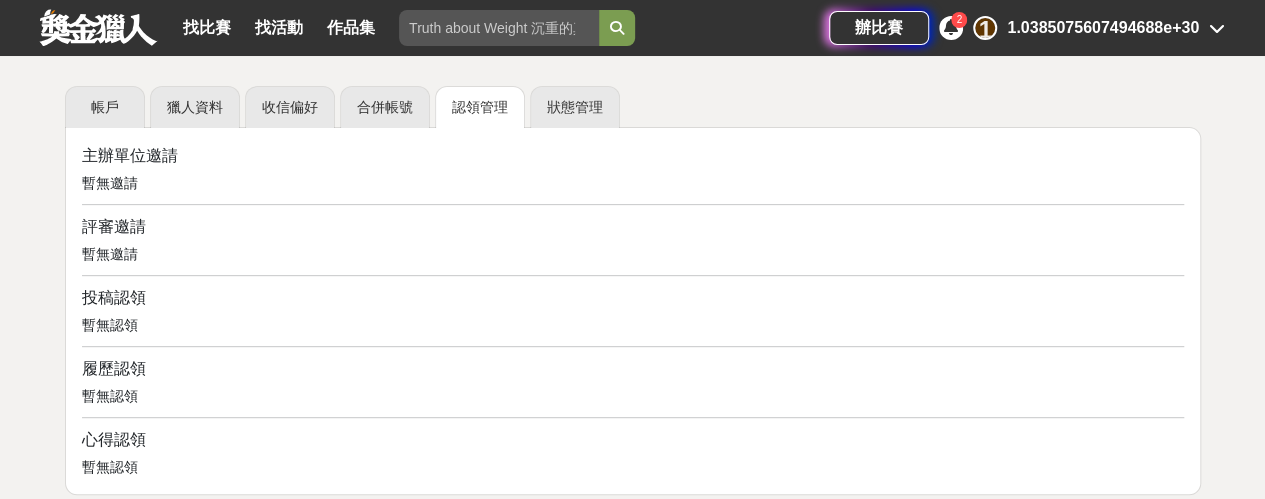 scroll, scrollTop: 303, scrollLeft: 0, axis: vertical 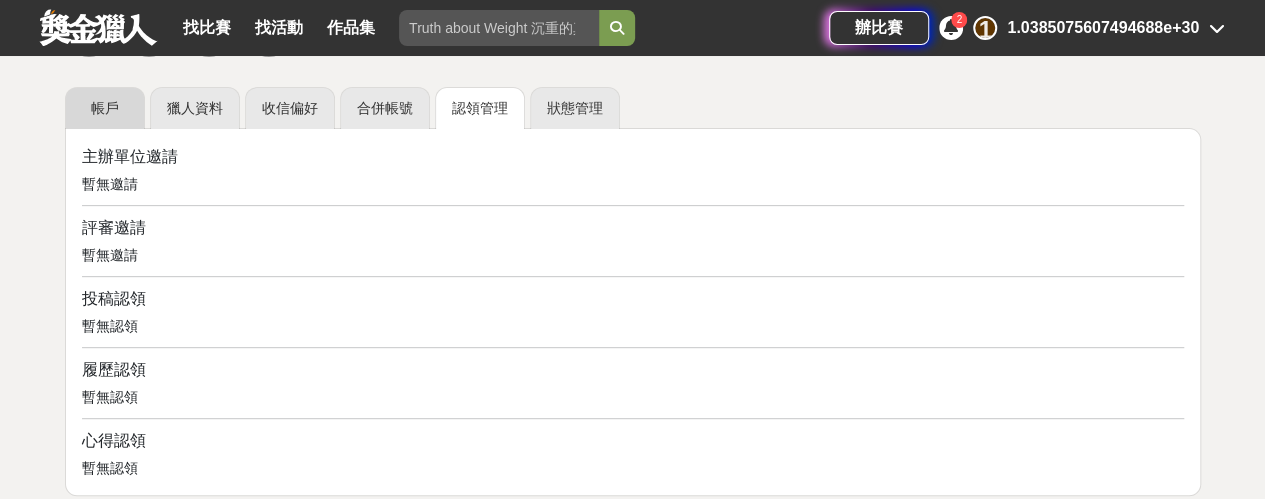 click on "帳戶" at bounding box center (105, 108) 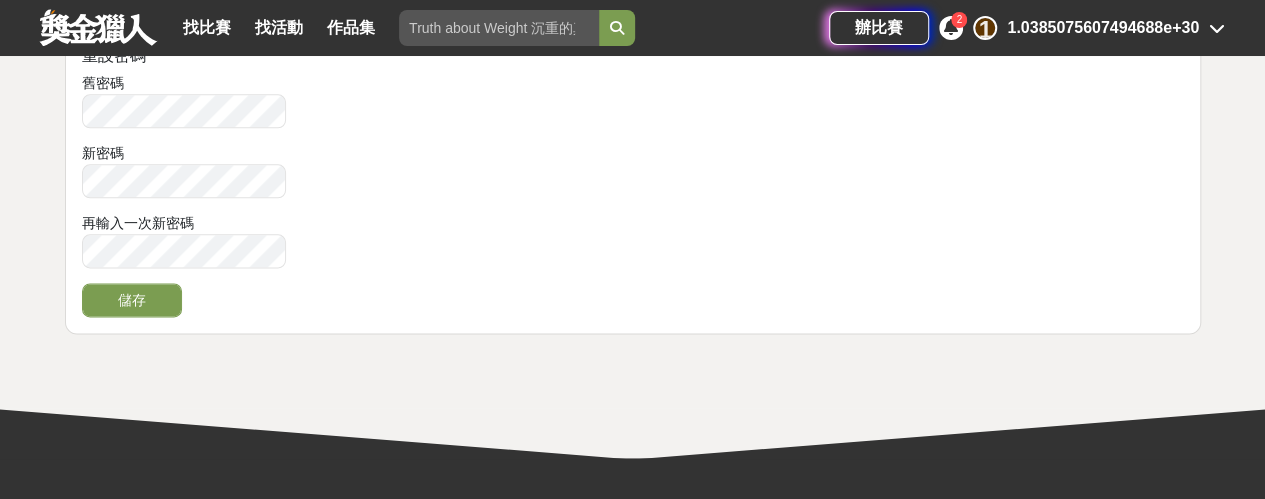scroll, scrollTop: 1183, scrollLeft: 0, axis: vertical 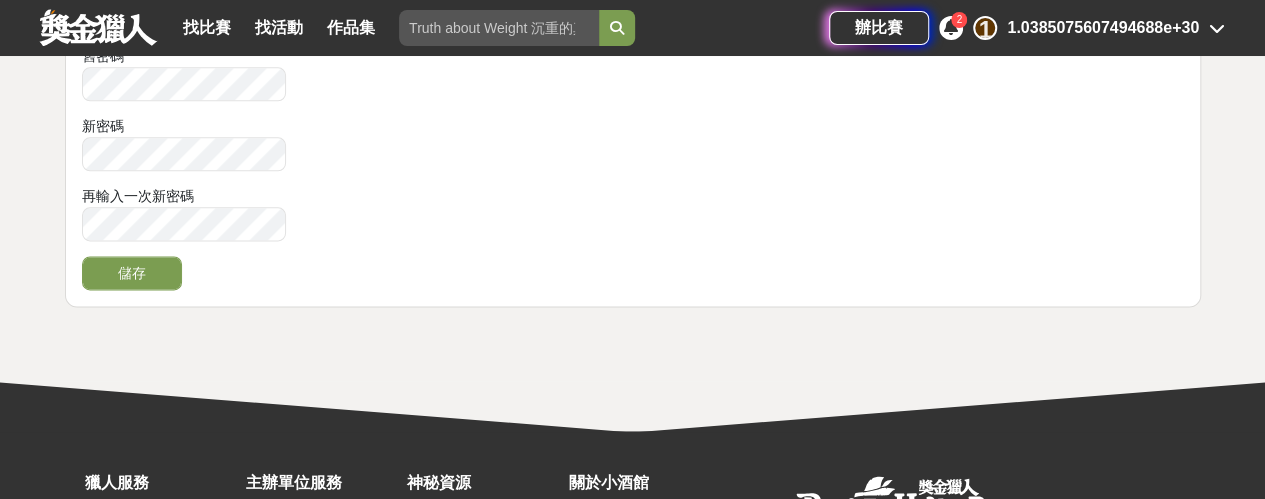 click at bounding box center (951, 27) 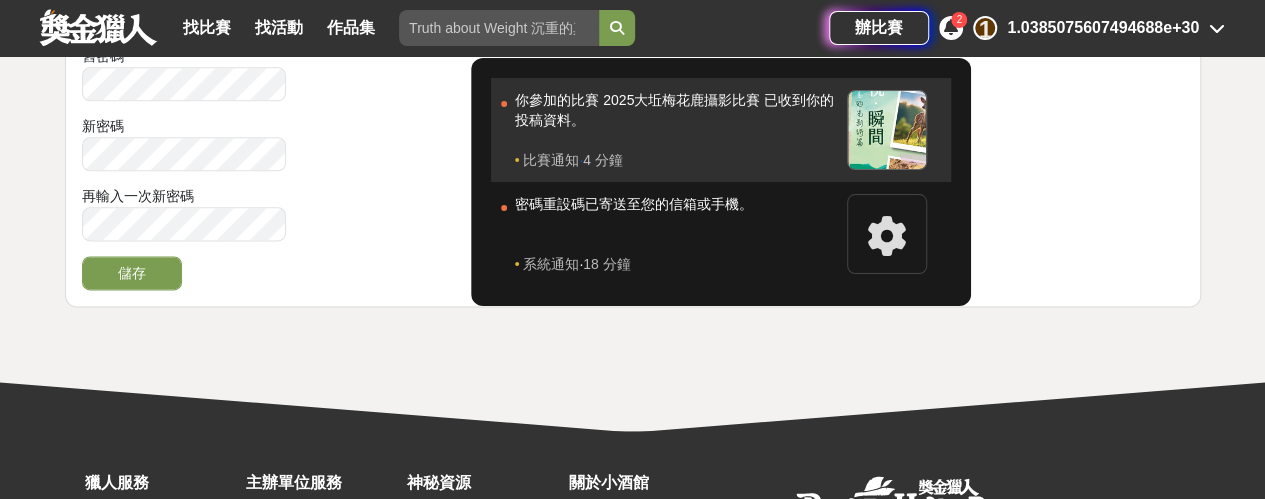 click on "你參加的比賽 2025大坵梅花鹿攝影比賽 已收到你的投稿資料。" at bounding box center [676, 120] 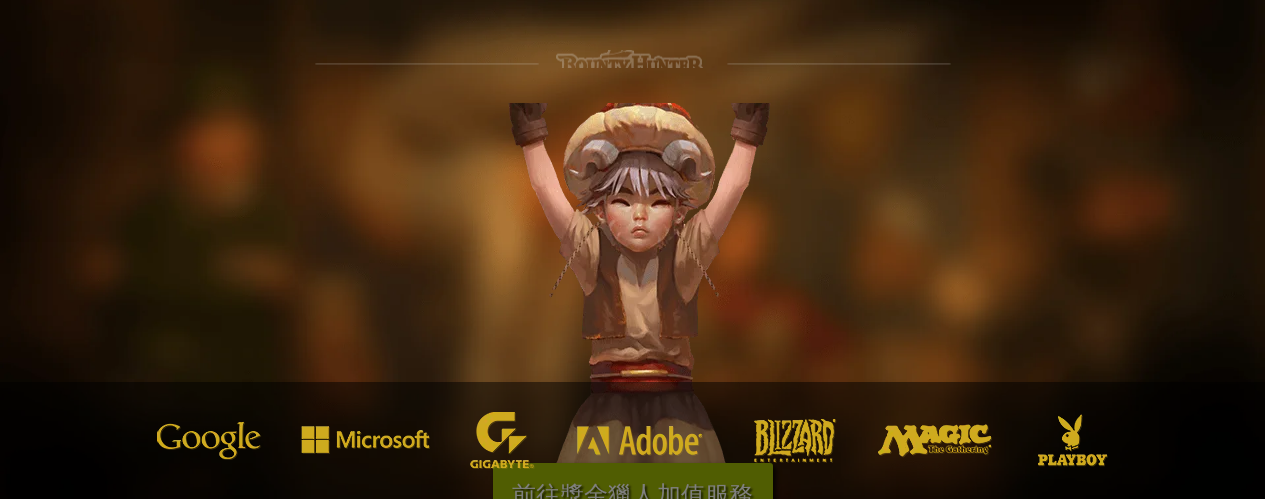 scroll, scrollTop: 0, scrollLeft: 0, axis: both 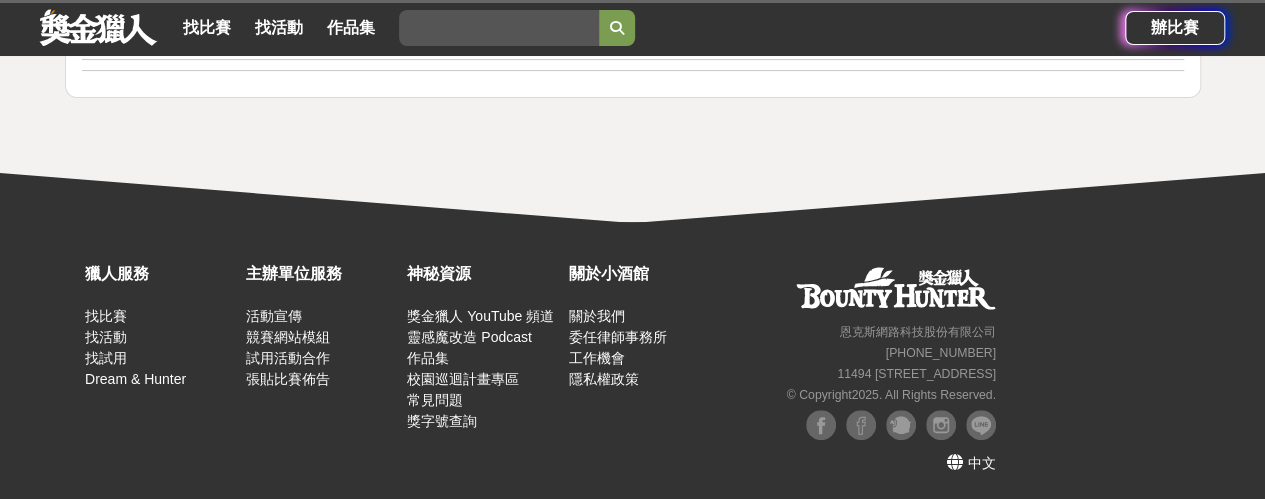 click on "我的設定 帳戶 獵人資料 收信偏好 合併帳號 認領管理 狀態管理" at bounding box center (632, 53) 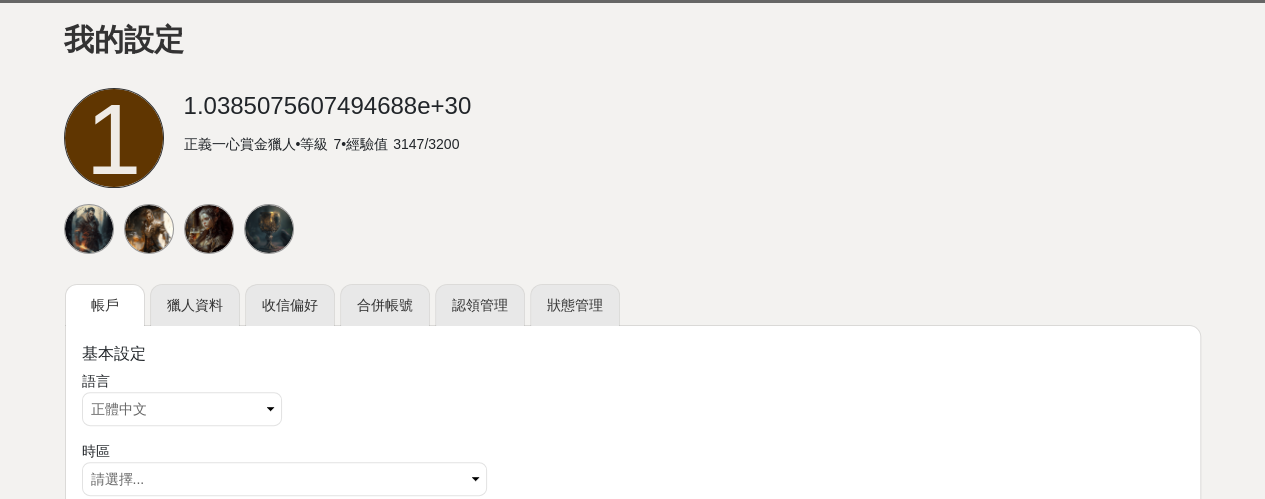 scroll, scrollTop: 0, scrollLeft: 0, axis: both 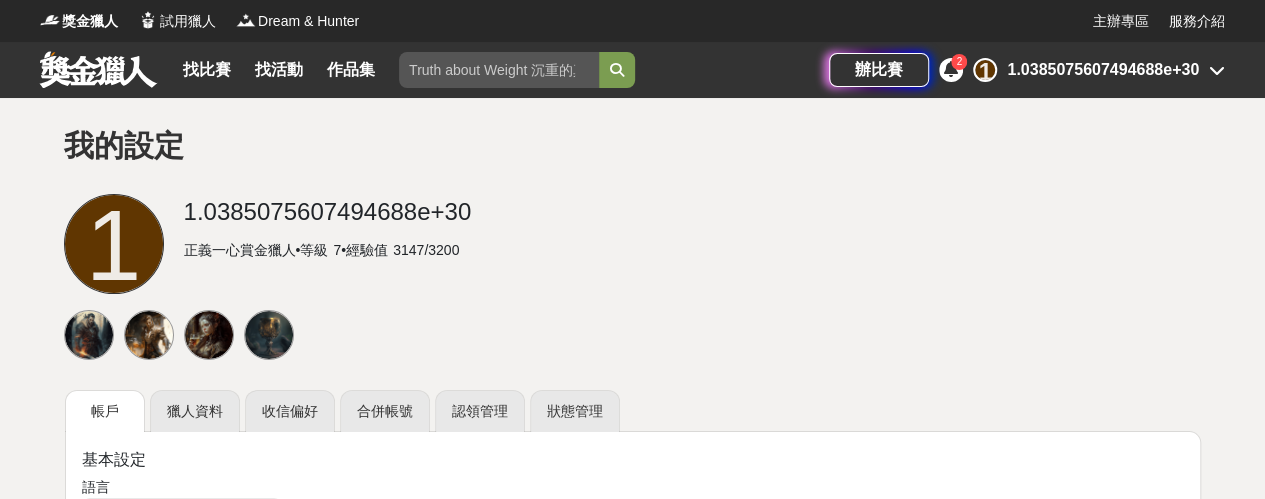 click at bounding box center [951, 69] 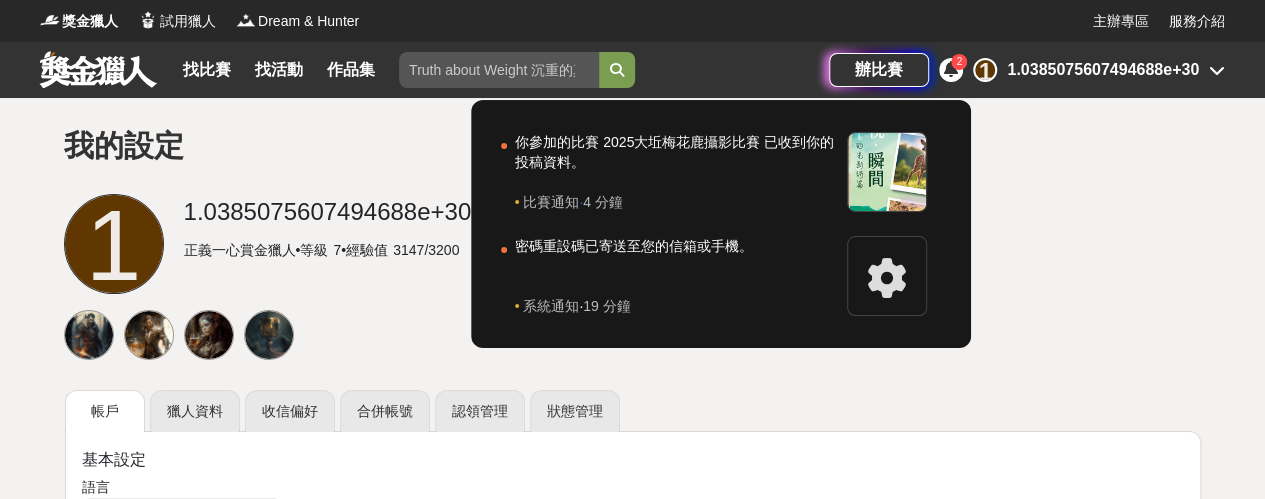 click at bounding box center [632, 249] 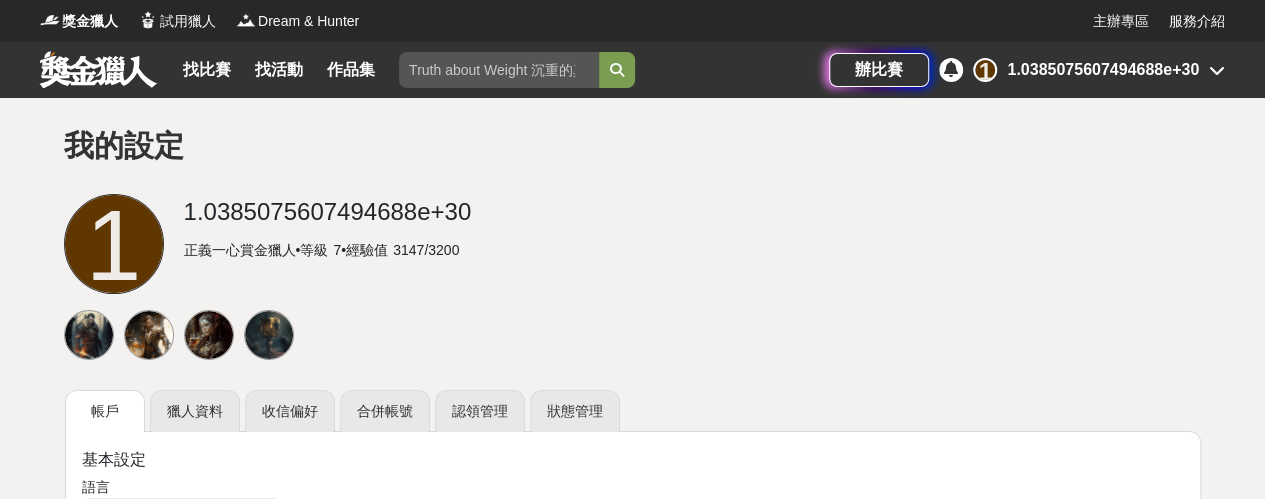 click at bounding box center (1217, 70) 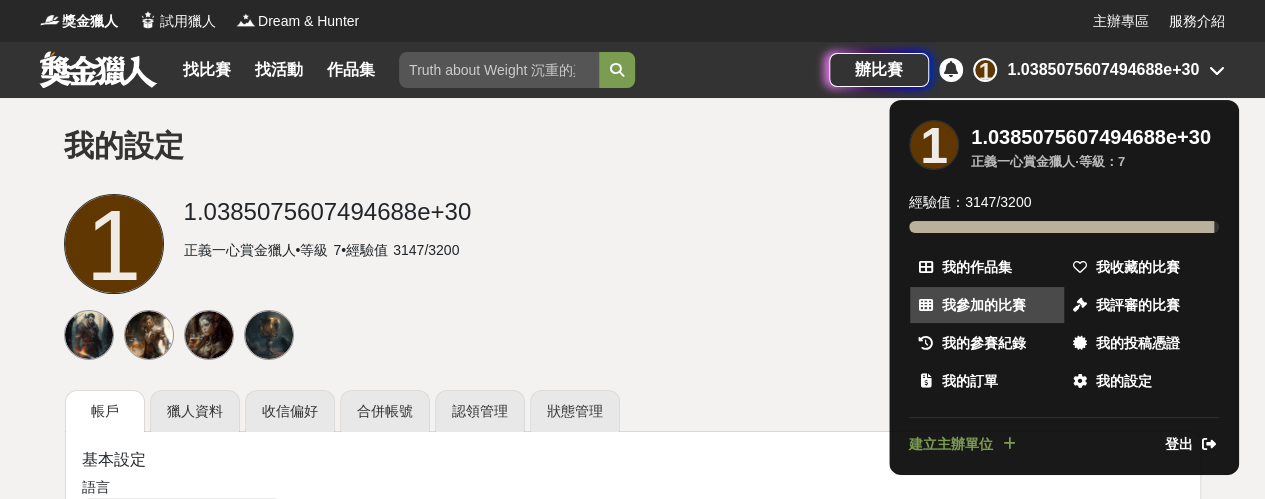 click on "我參加的比賽" at bounding box center (984, 305) 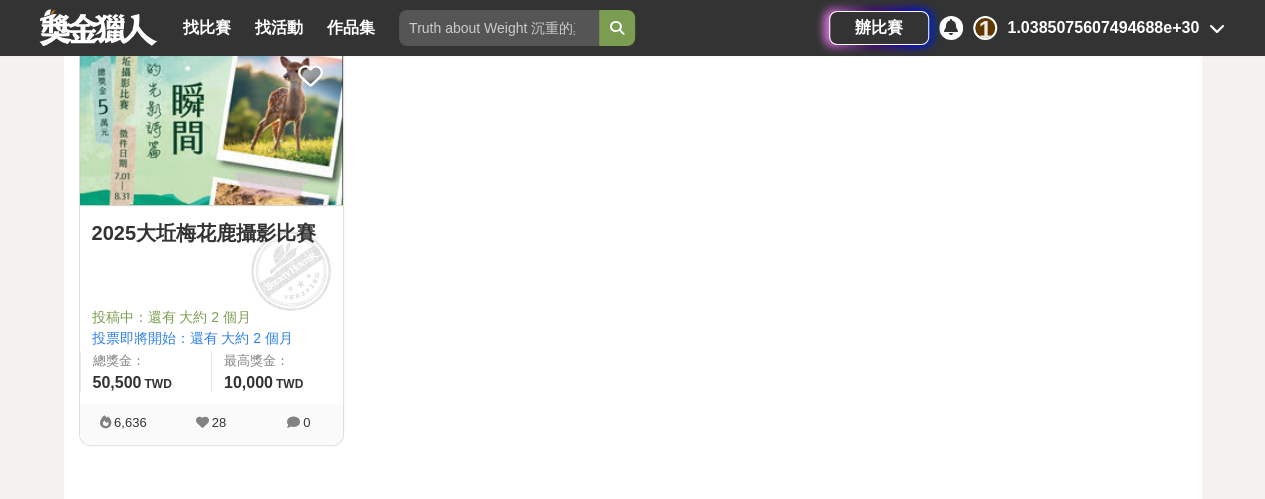 scroll, scrollTop: 280, scrollLeft: 0, axis: vertical 